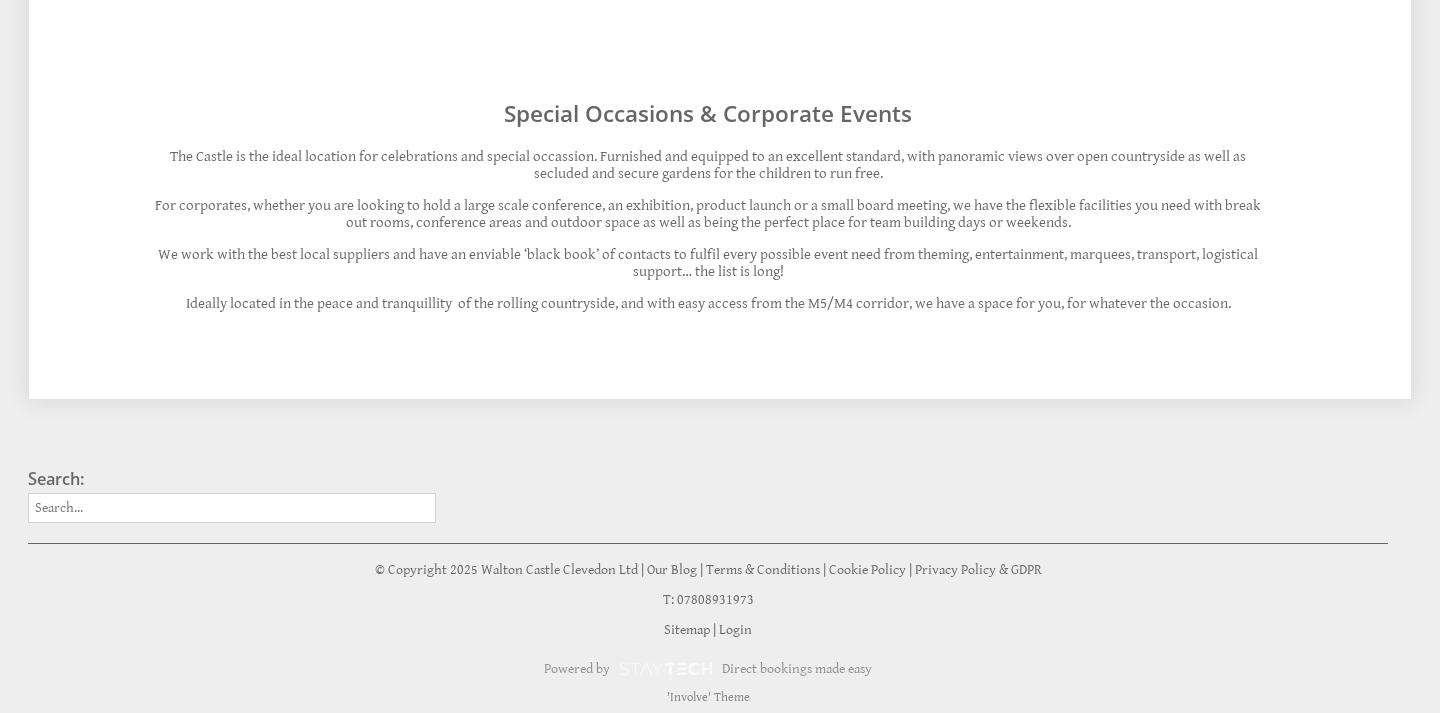 scroll, scrollTop: 1755, scrollLeft: 0, axis: vertical 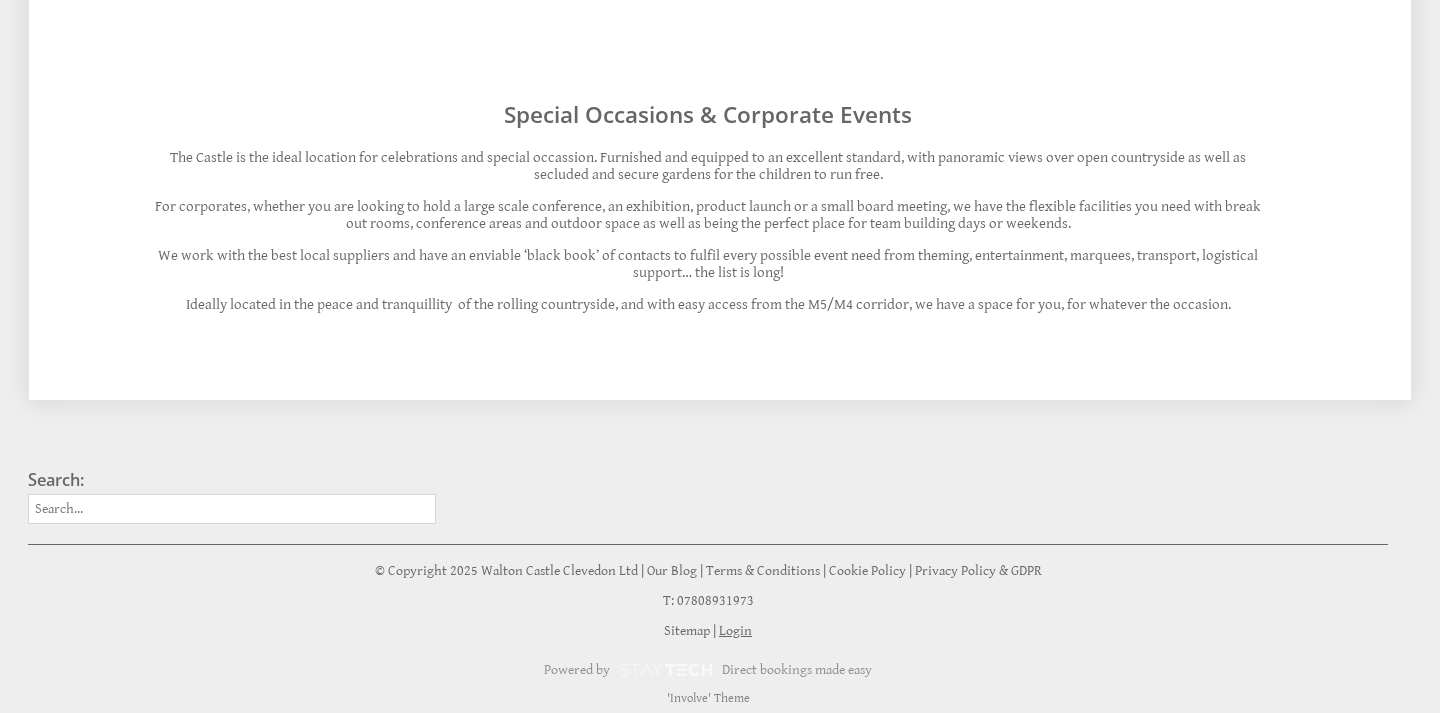 click on "Login" at bounding box center [735, 631] 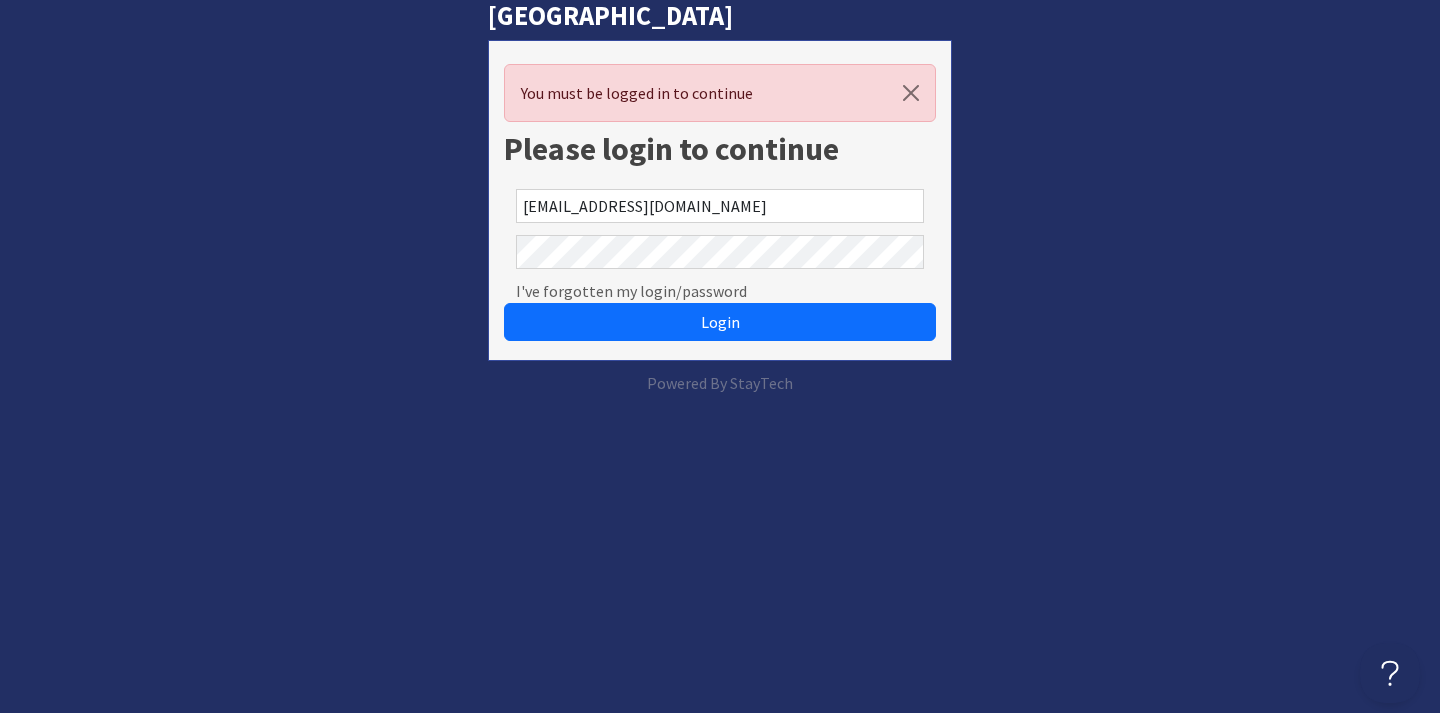 scroll, scrollTop: 0, scrollLeft: 0, axis: both 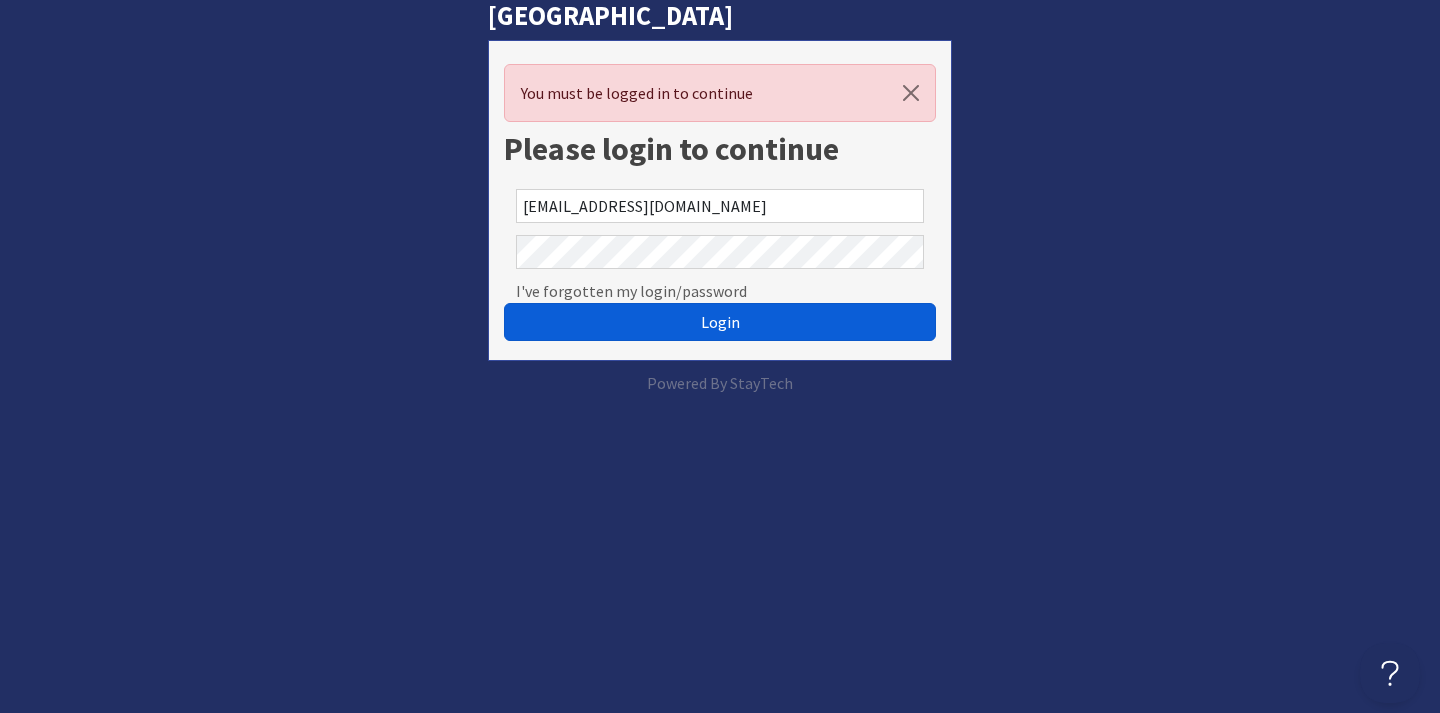 click on "Login" at bounding box center (720, 322) 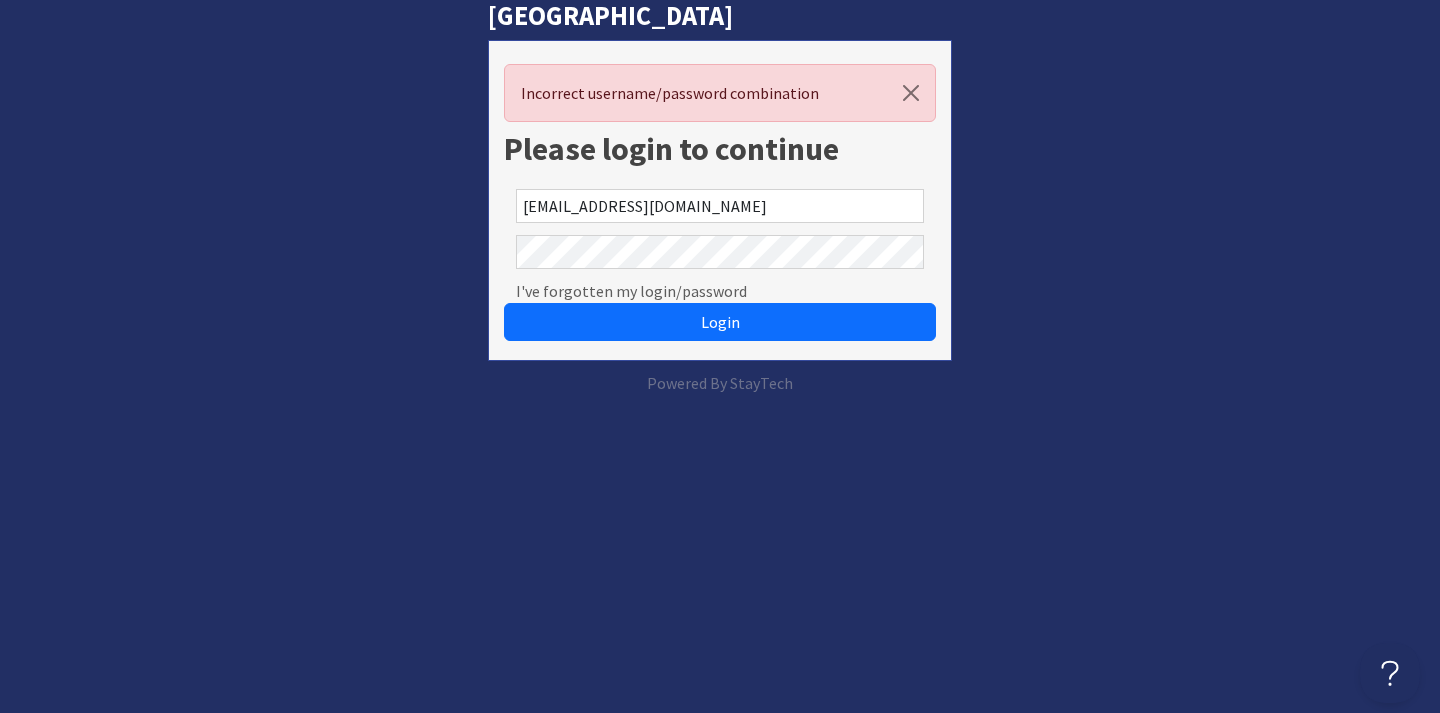 scroll, scrollTop: 0, scrollLeft: 0, axis: both 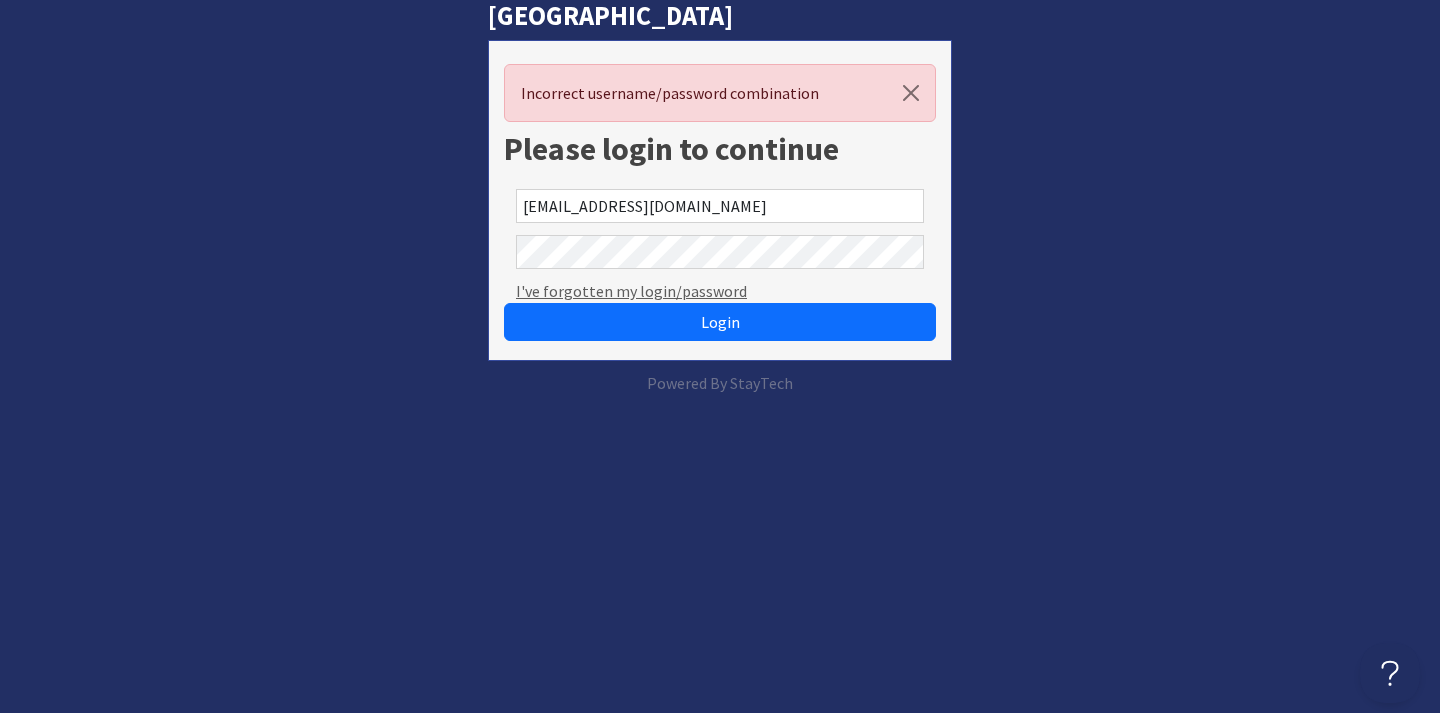 click on "I've forgotten my login/password" at bounding box center (631, 291) 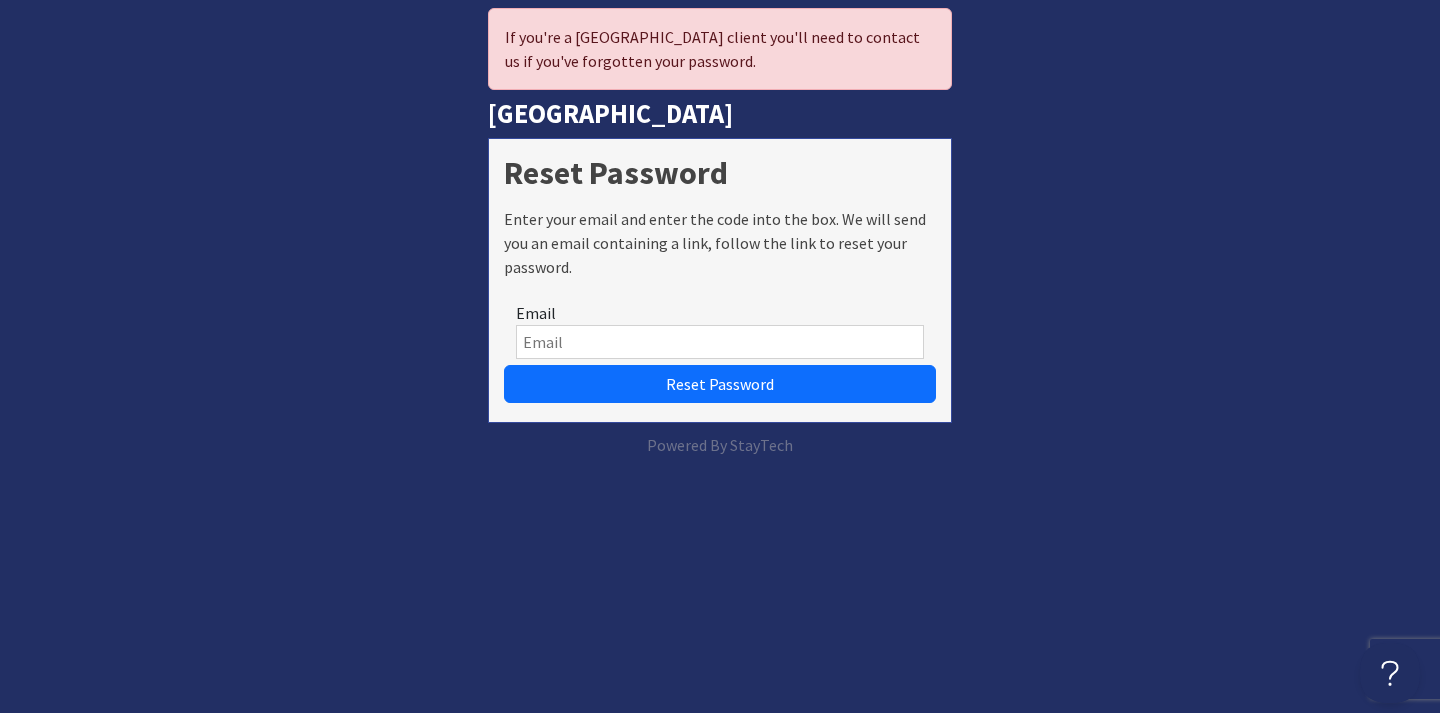 scroll, scrollTop: 0, scrollLeft: 0, axis: both 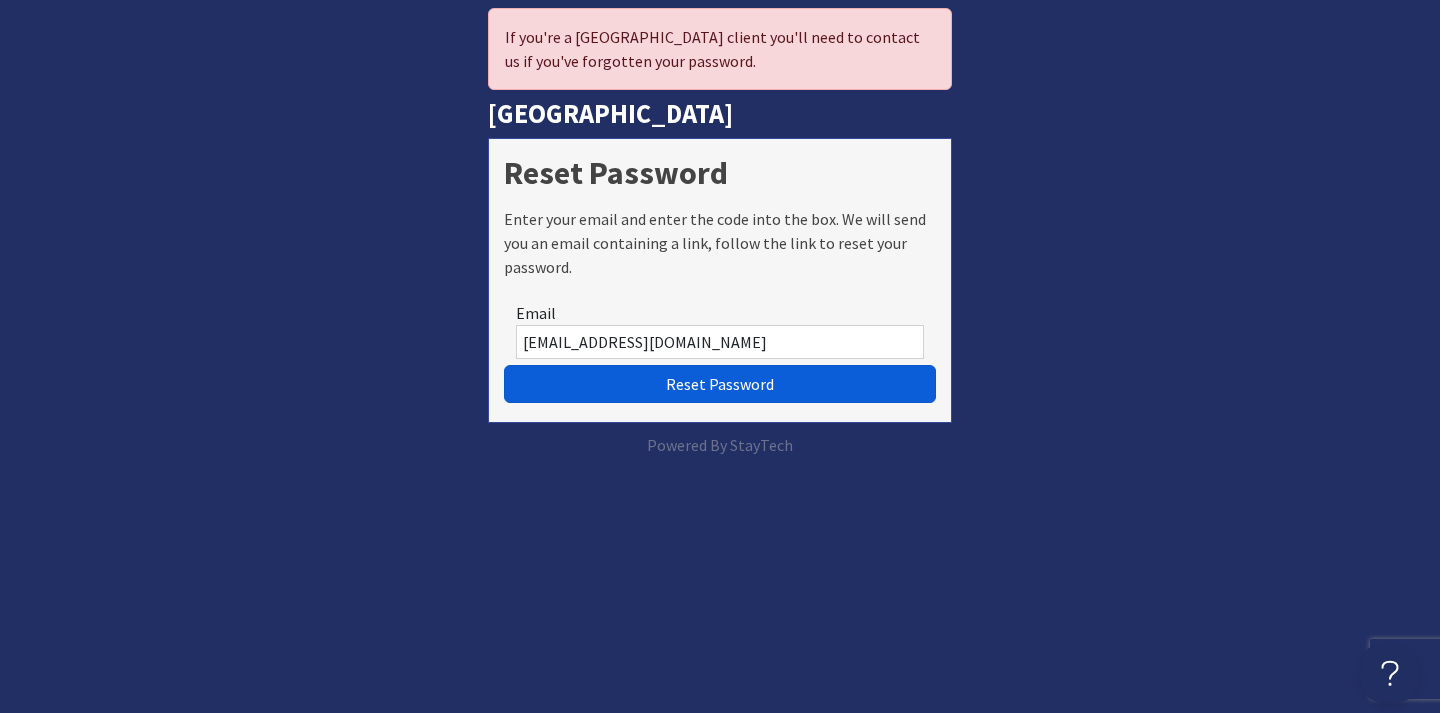 click on "Reset Password" at bounding box center [720, 384] 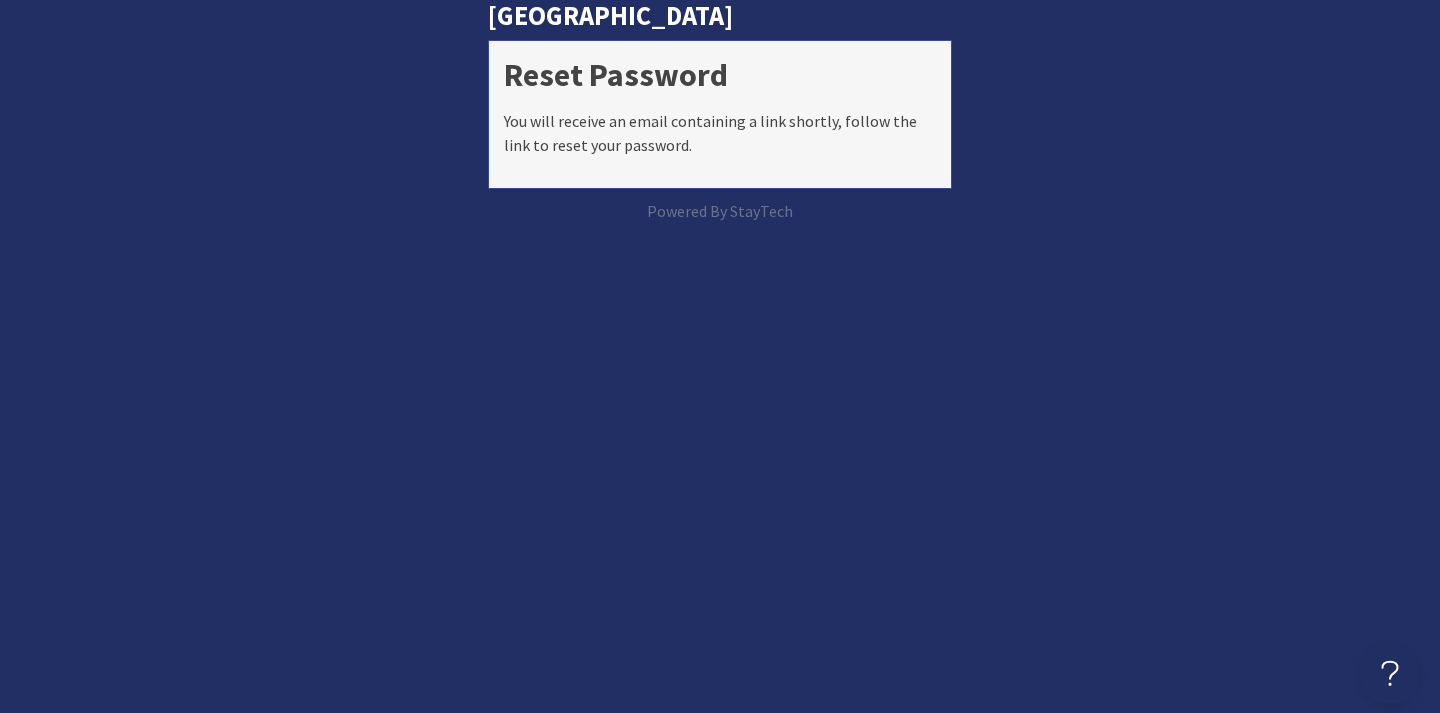 scroll, scrollTop: 0, scrollLeft: 0, axis: both 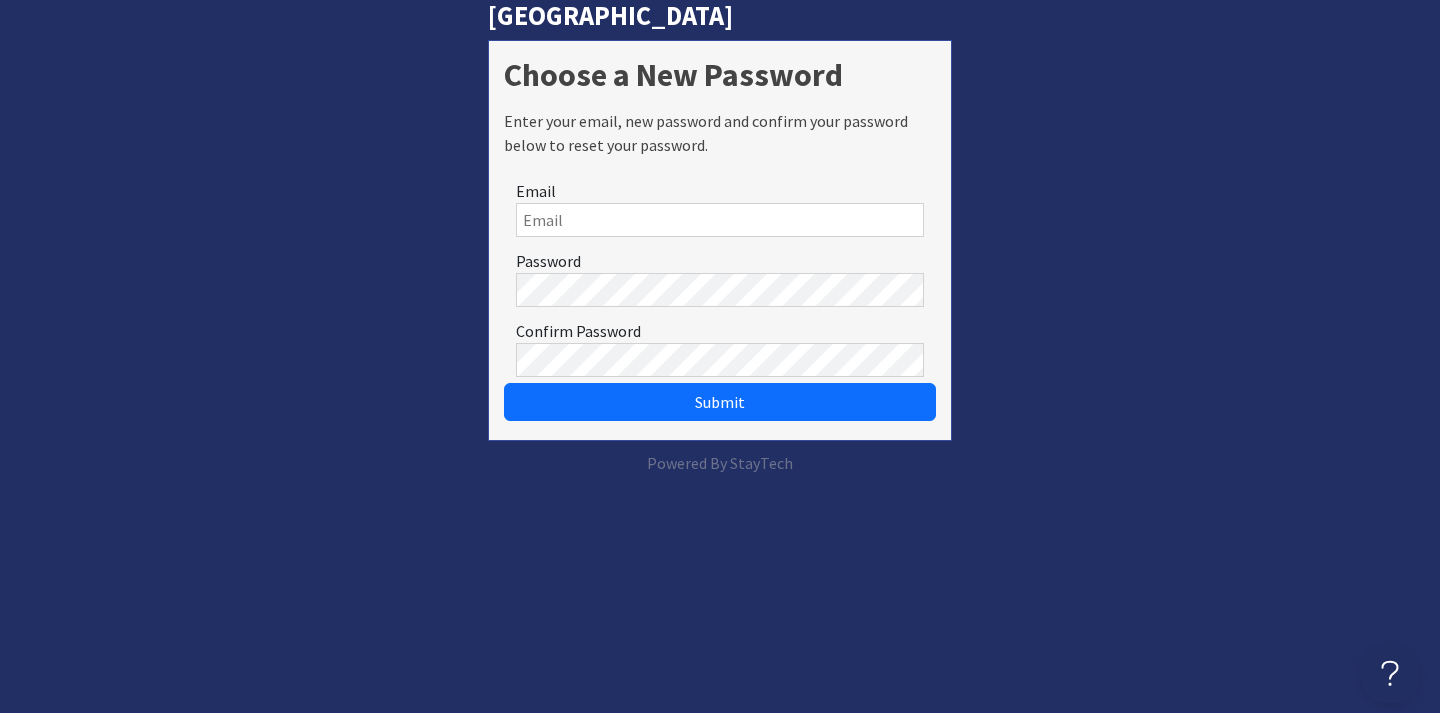 click on "Email" at bounding box center [720, 220] 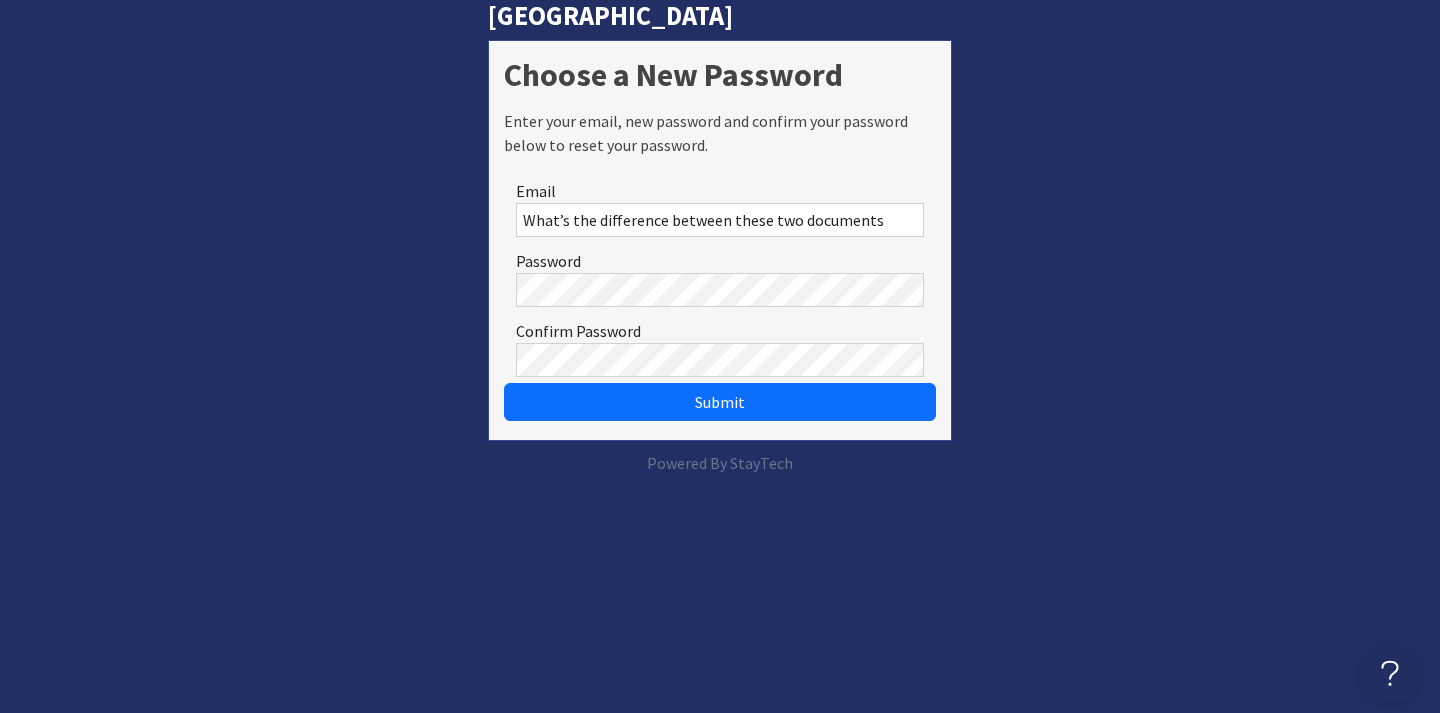 drag, startPoint x: 886, startPoint y: 224, endPoint x: 67, endPoint y: 132, distance: 824.15106 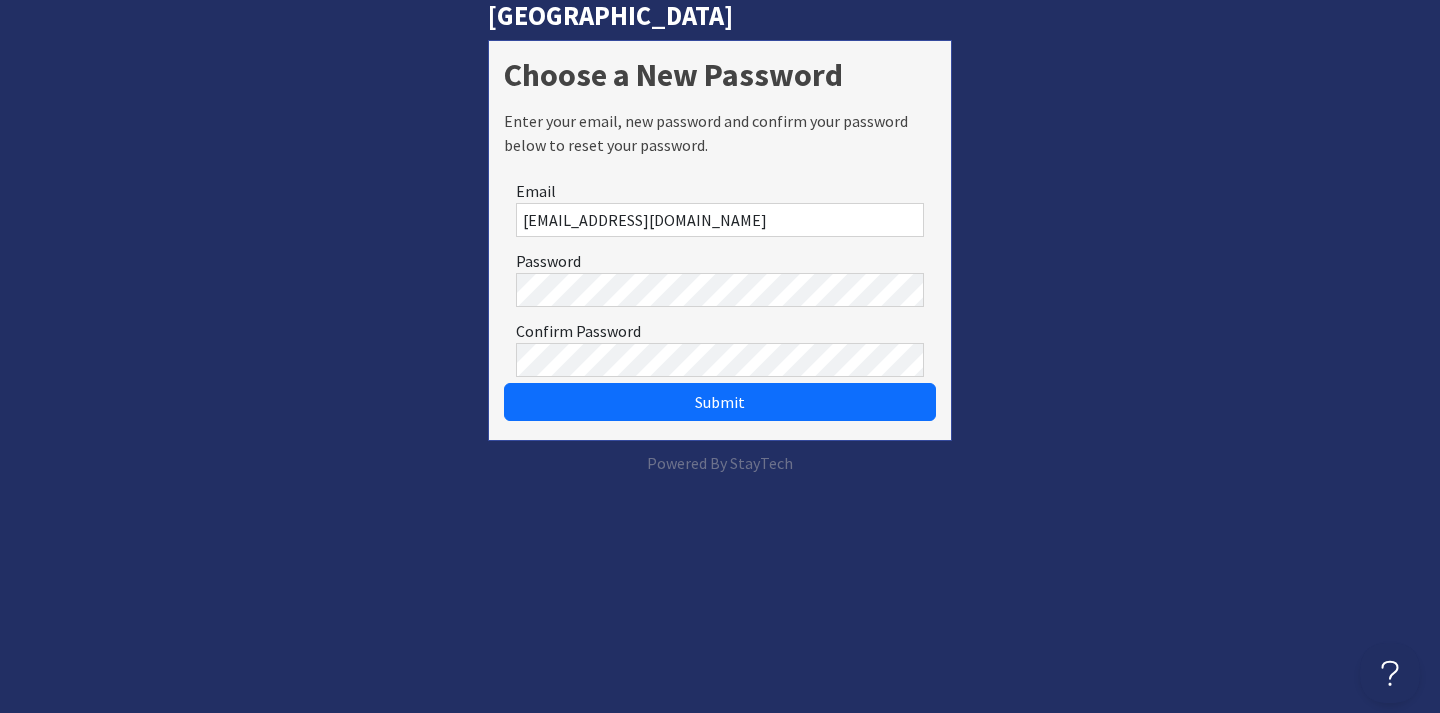 type on "victoria171072@gmail.com" 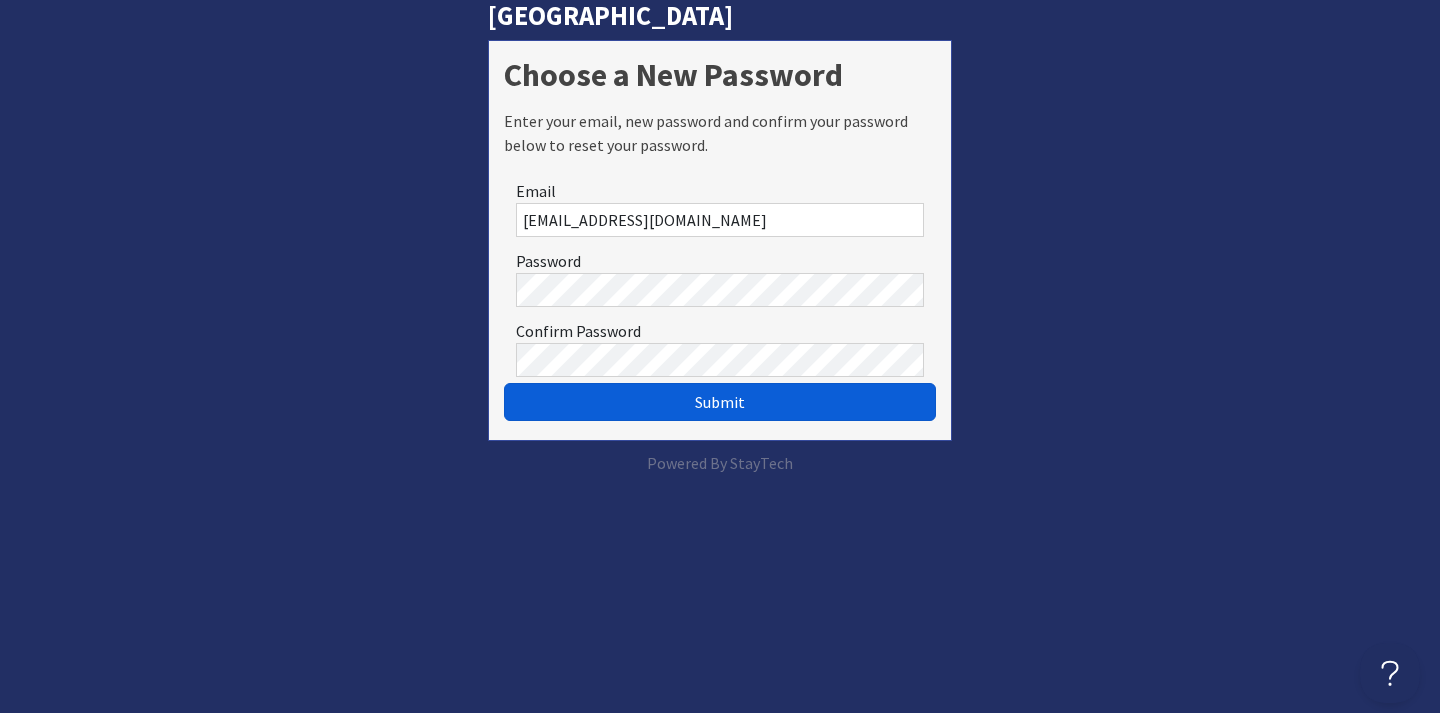 click on "Submit" at bounding box center (720, 402) 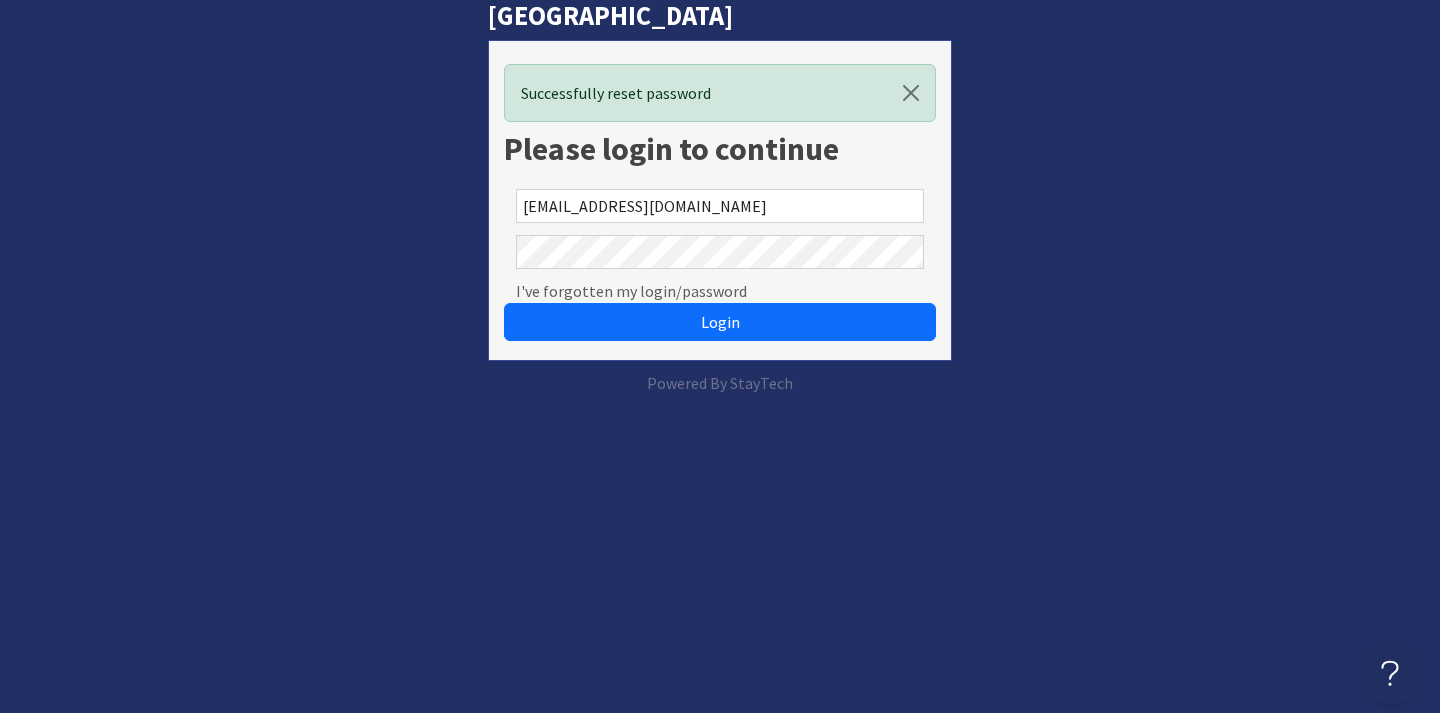 scroll, scrollTop: 0, scrollLeft: 0, axis: both 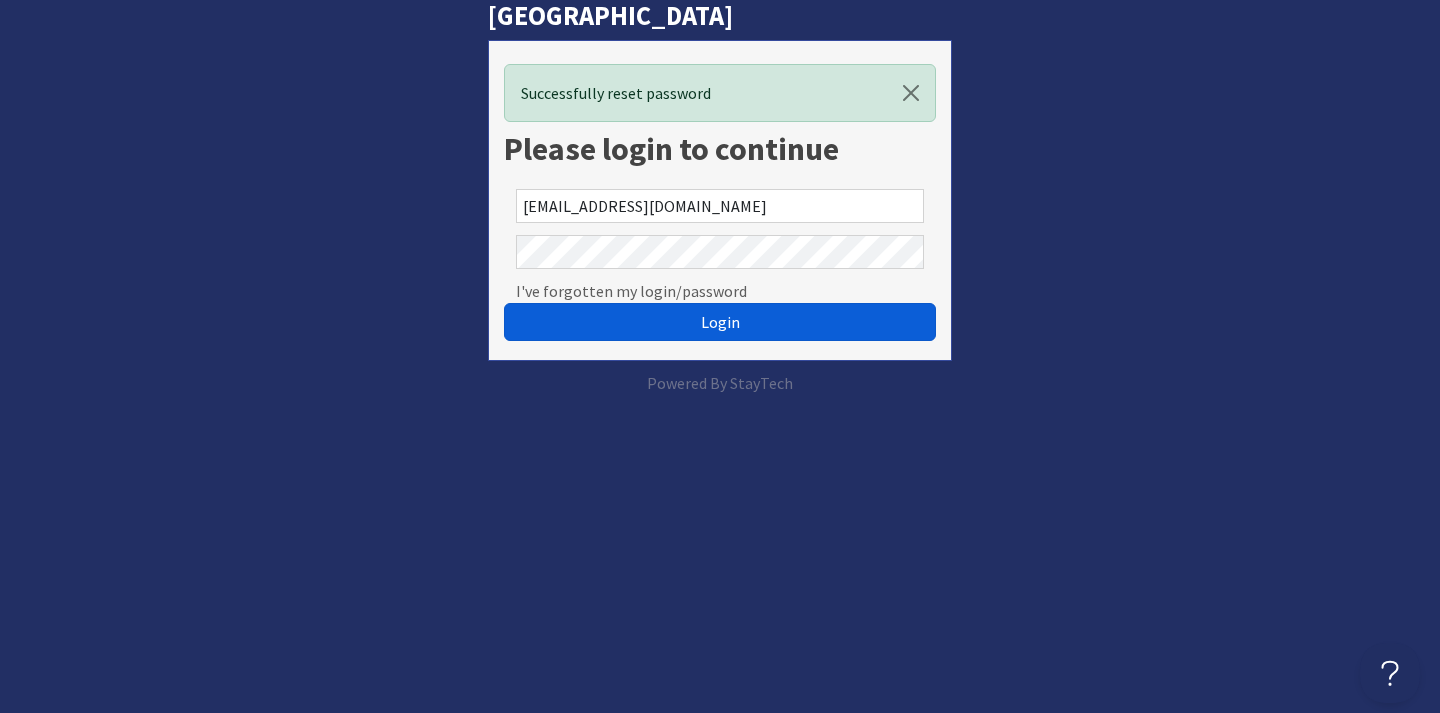click on "Login" at bounding box center (720, 322) 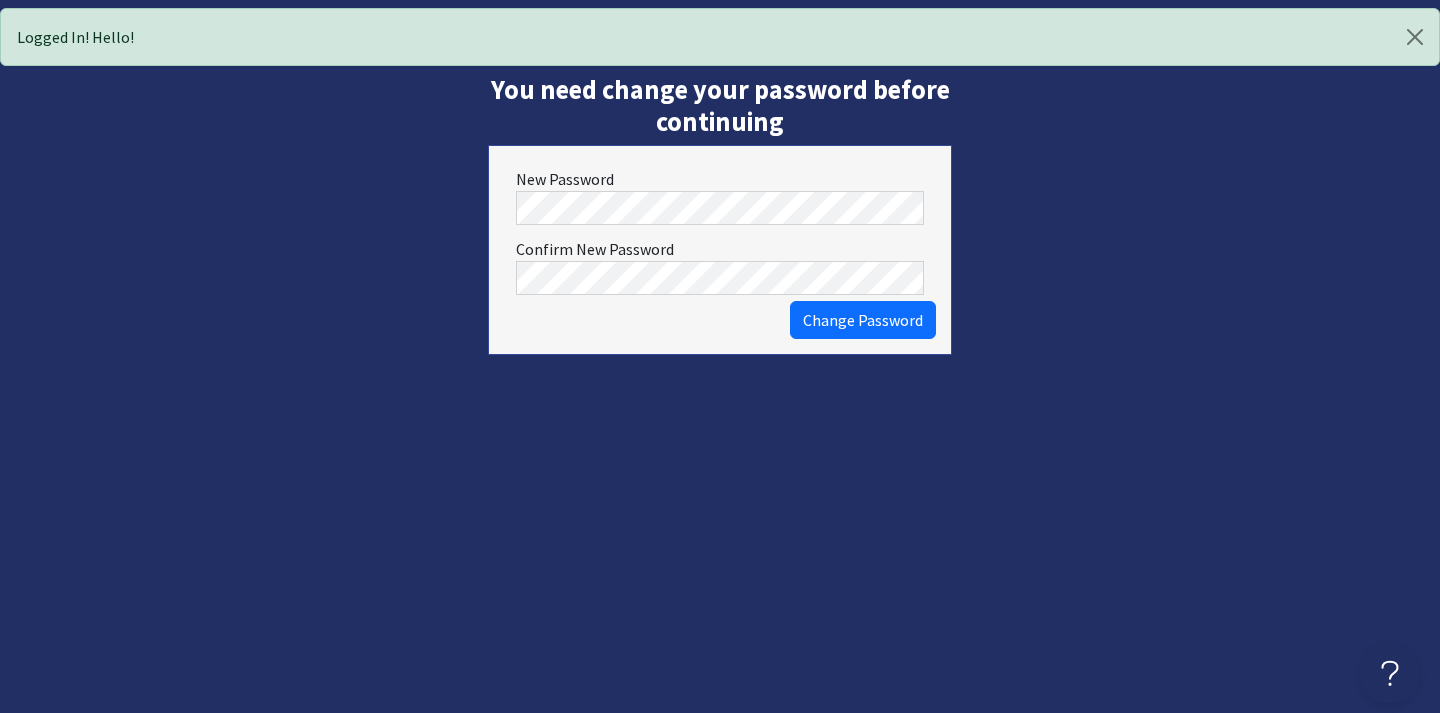 scroll, scrollTop: 0, scrollLeft: 0, axis: both 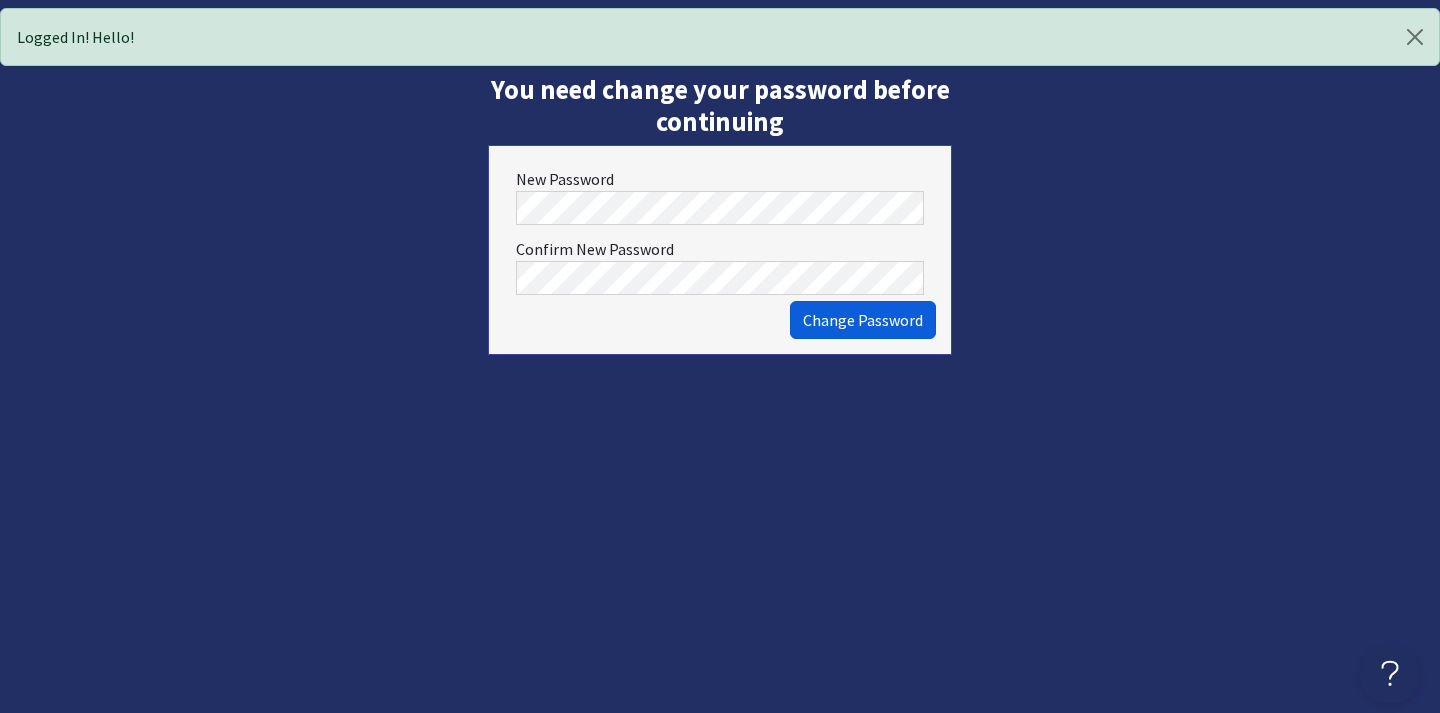 click on "Change Password" at bounding box center (863, 320) 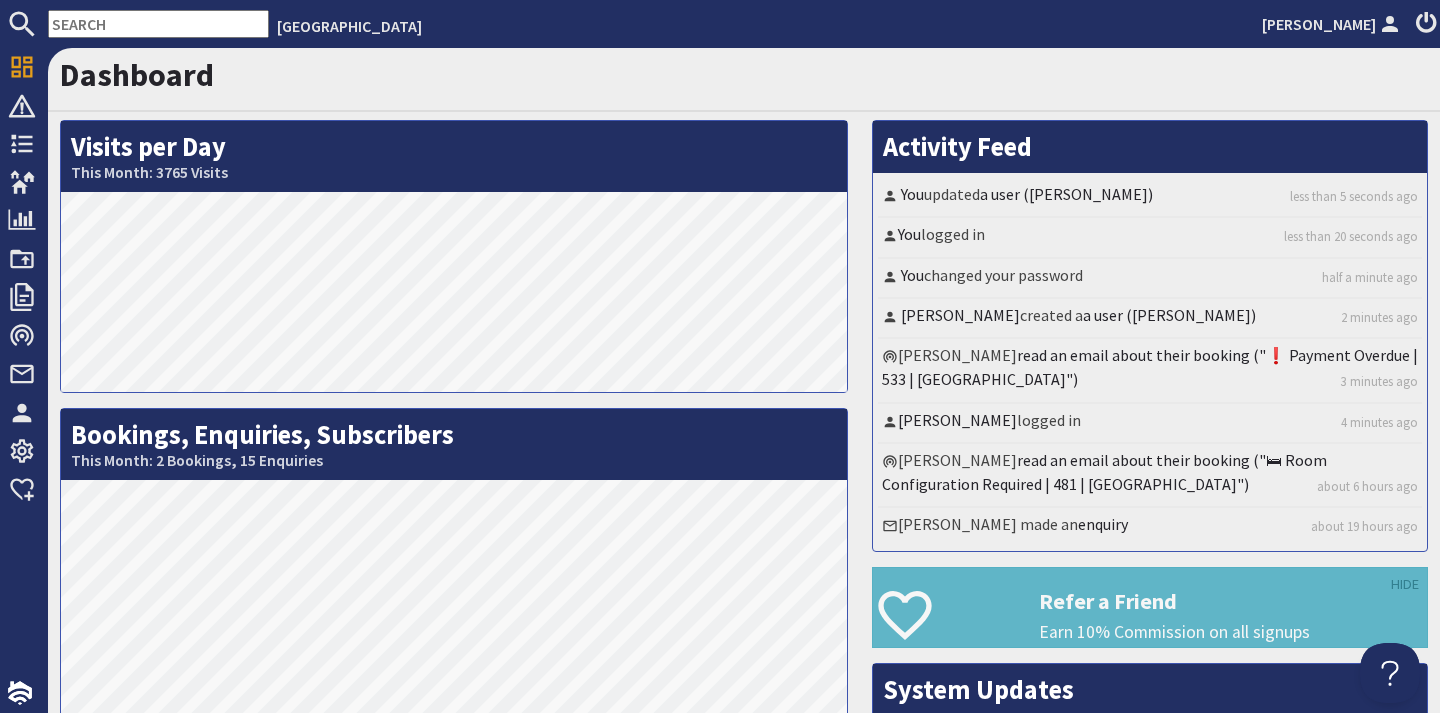 scroll, scrollTop: 0, scrollLeft: 0, axis: both 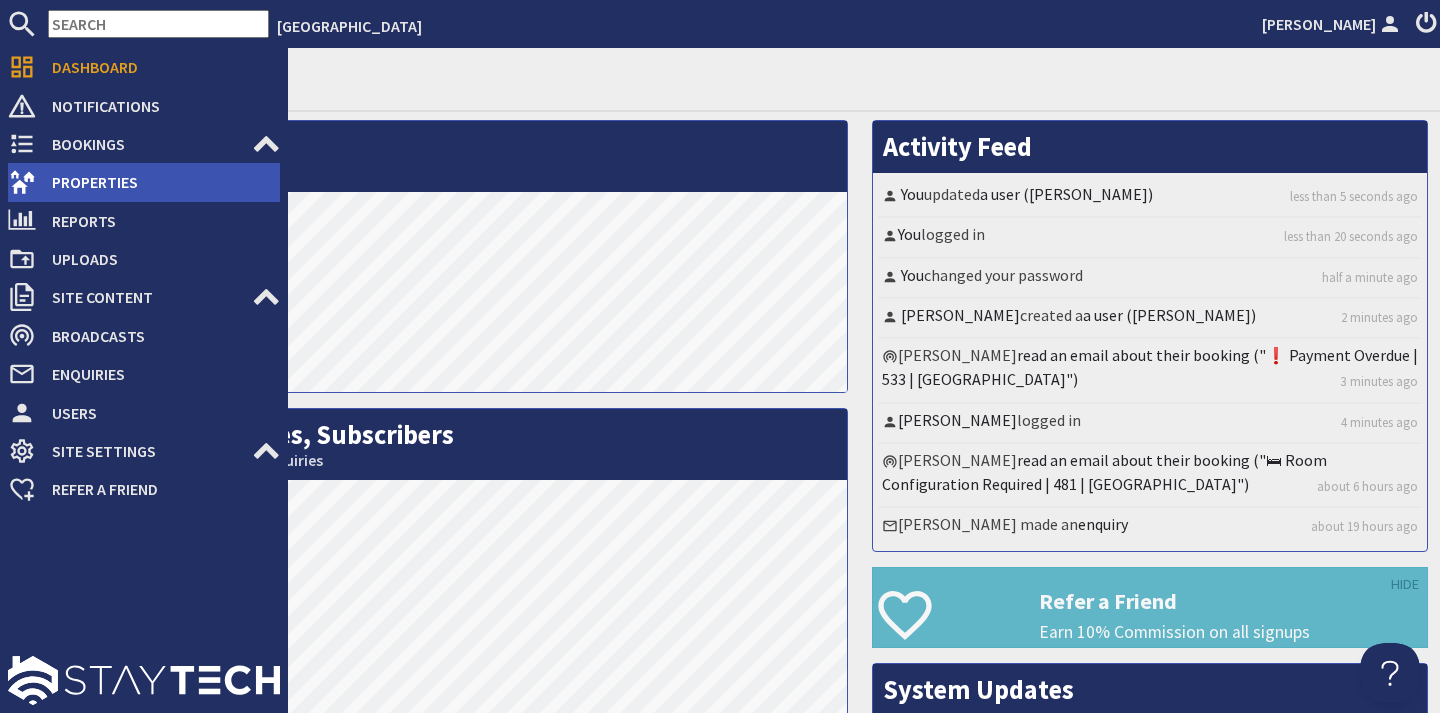 click on "Properties" at bounding box center [158, 182] 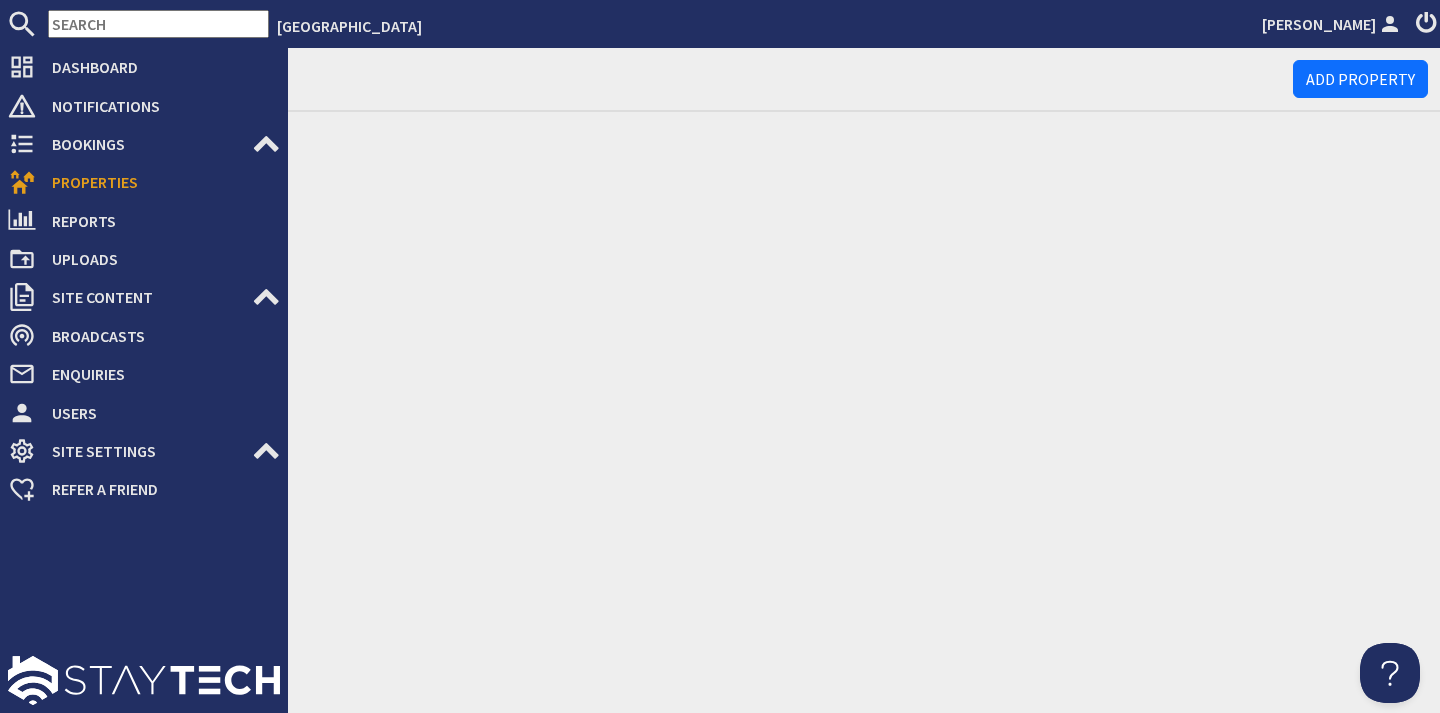 scroll, scrollTop: 0, scrollLeft: 0, axis: both 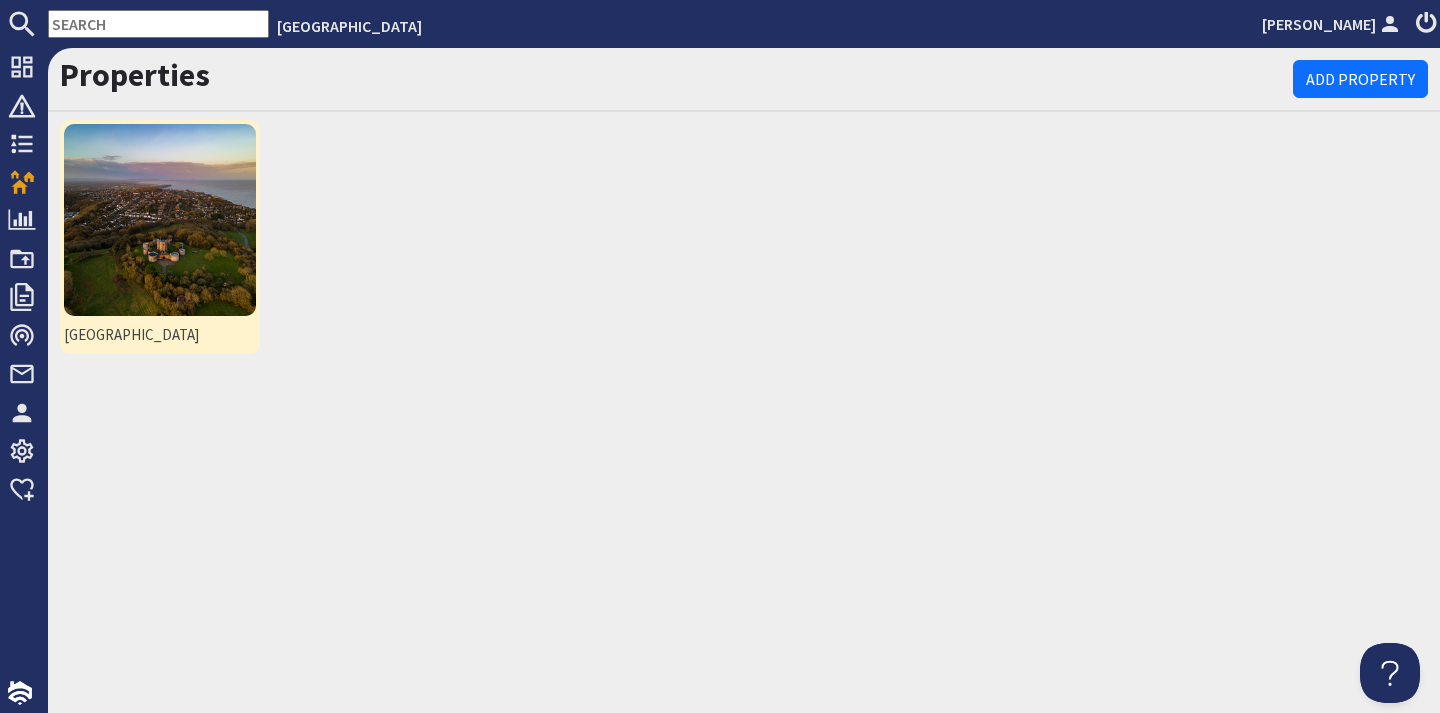 click at bounding box center (160, 220) 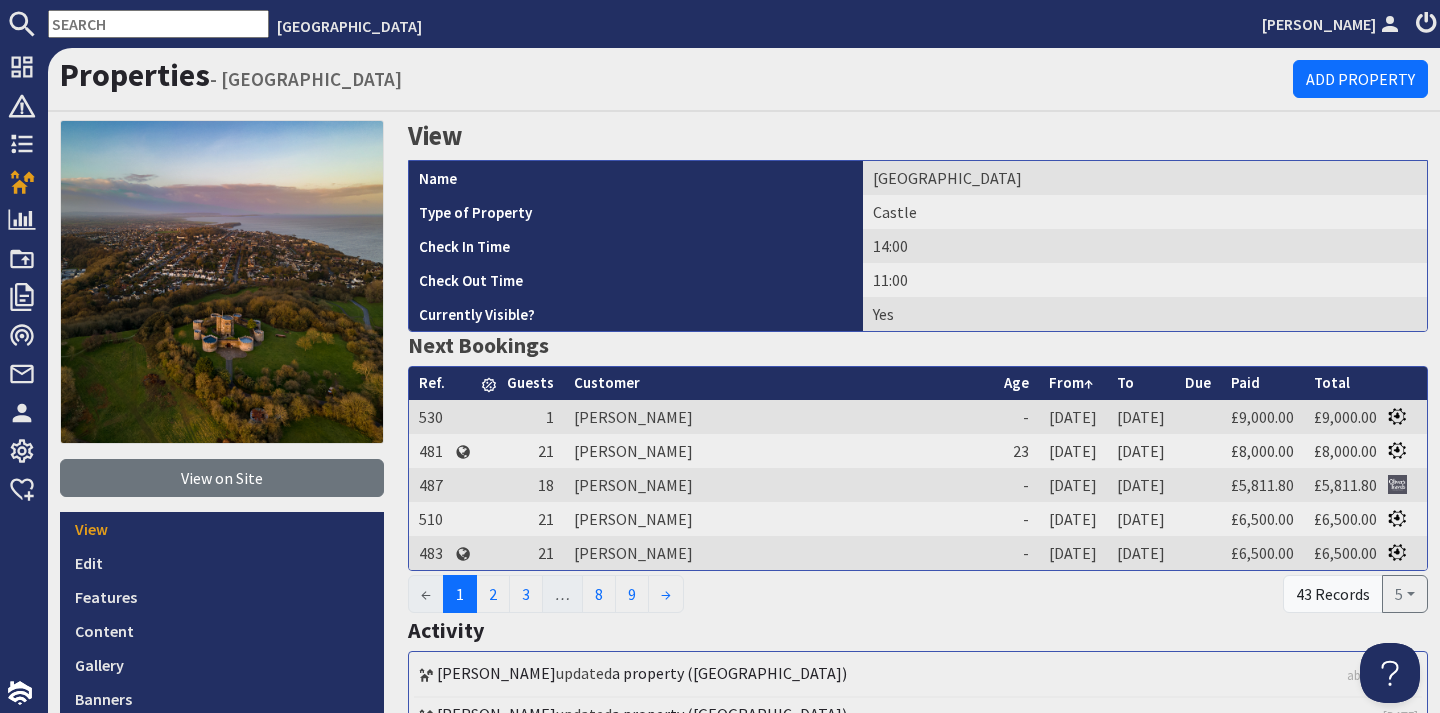scroll, scrollTop: 0, scrollLeft: 0, axis: both 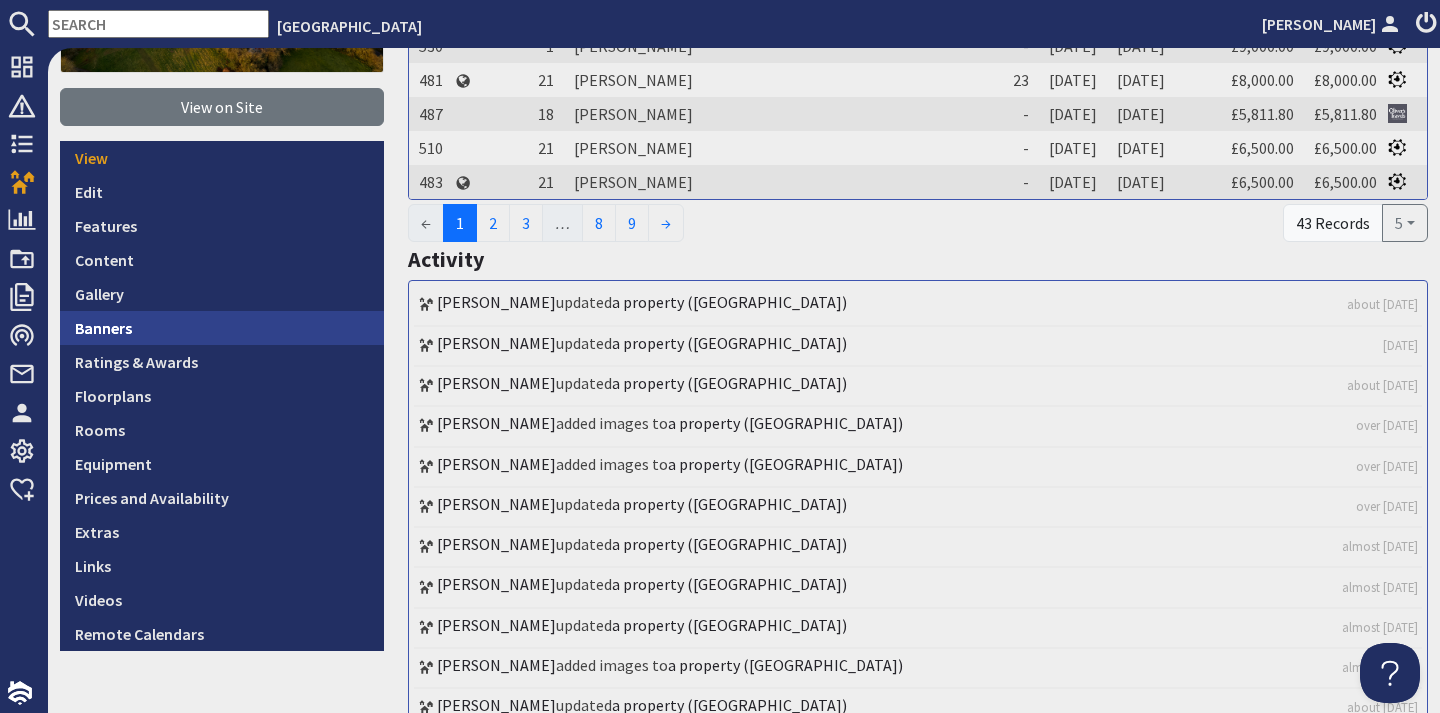 click on "Banners" at bounding box center (222, 328) 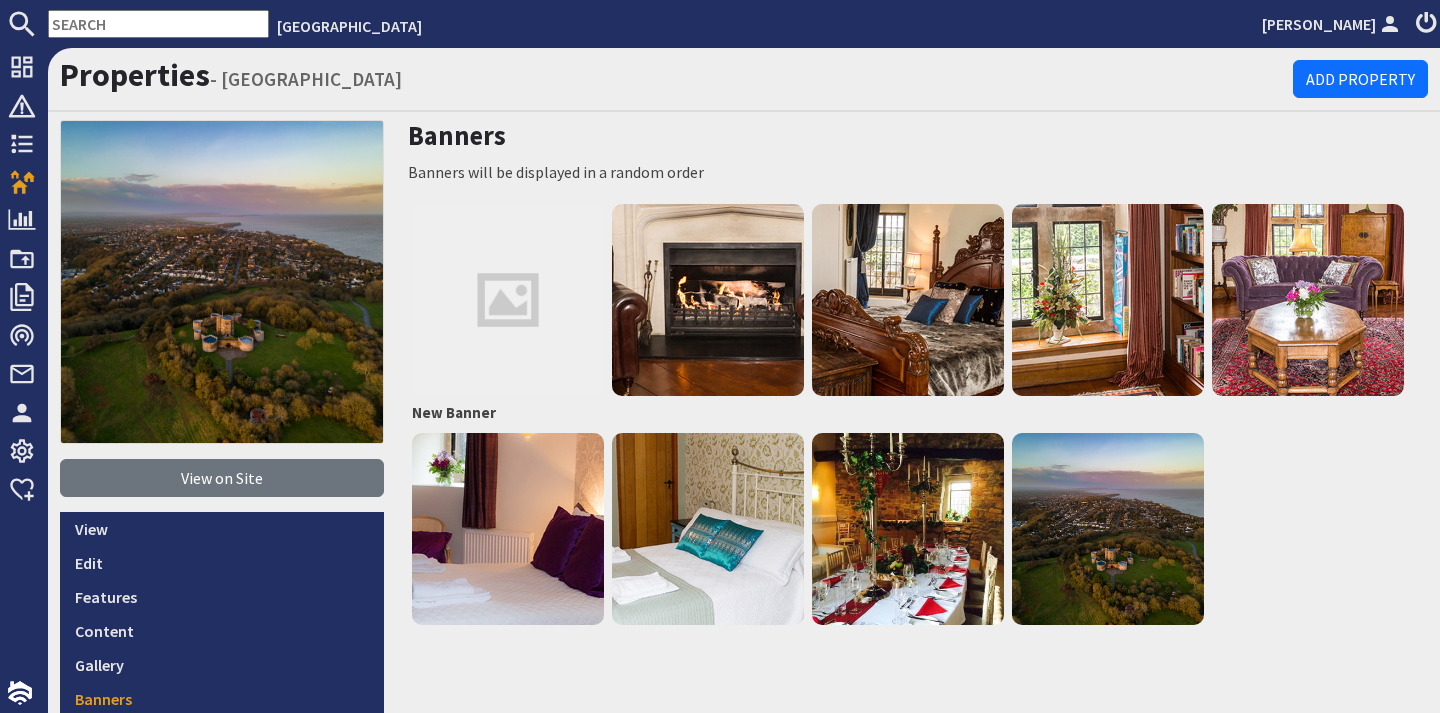 scroll, scrollTop: 0, scrollLeft: 0, axis: both 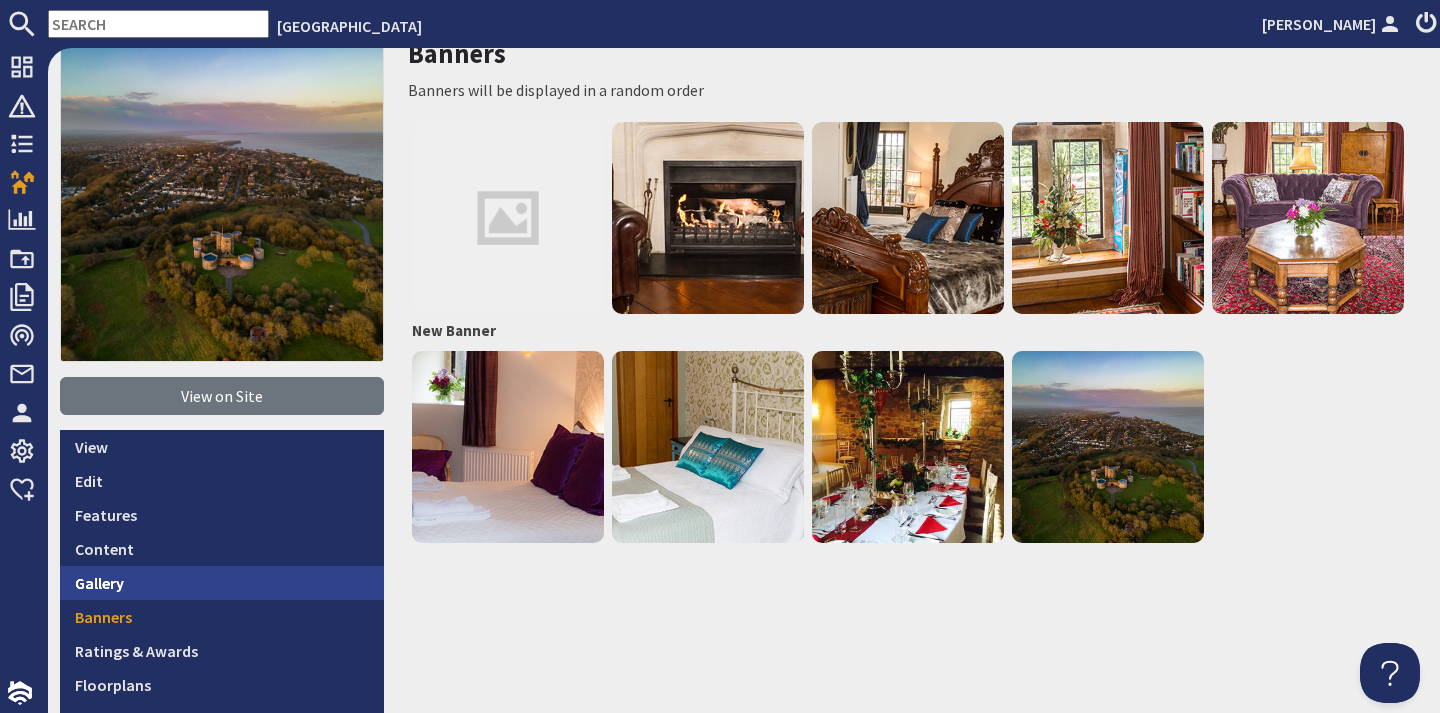 click on "Gallery" at bounding box center [222, 583] 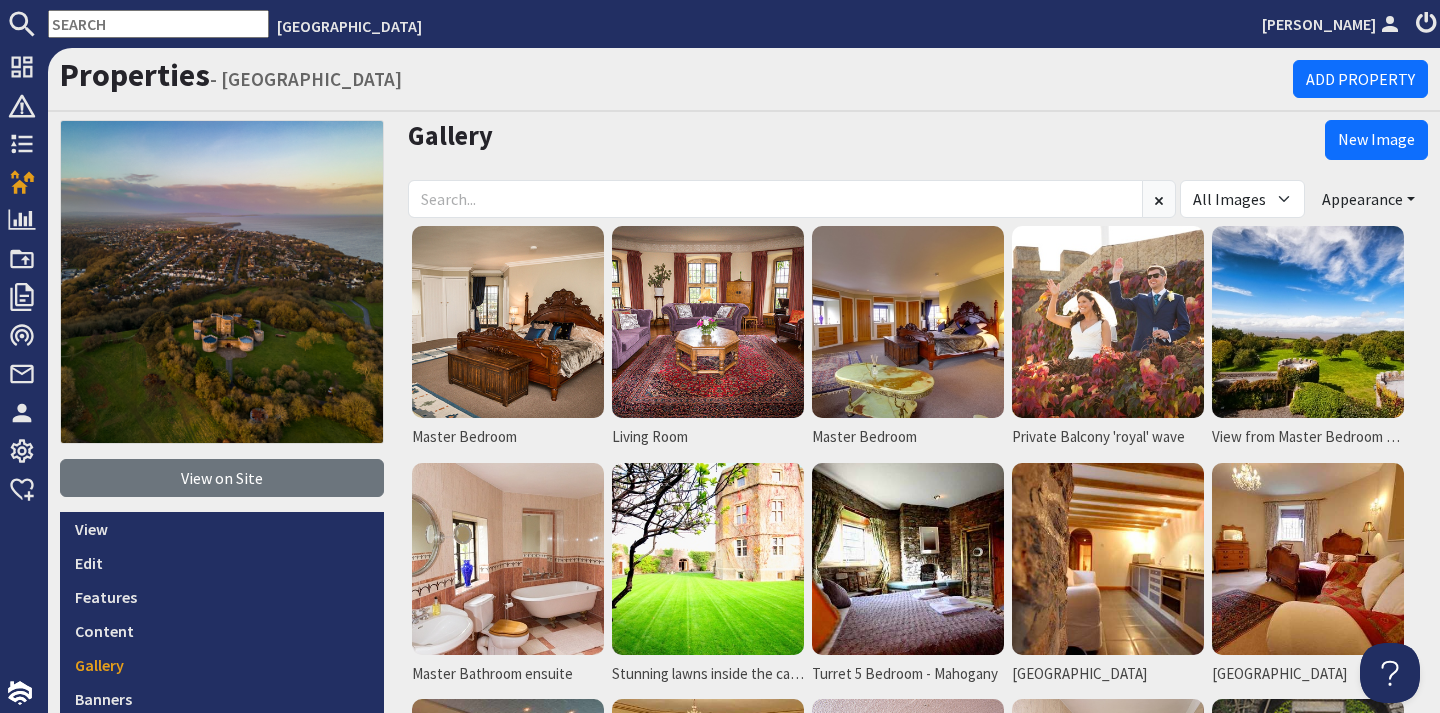 scroll, scrollTop: 0, scrollLeft: 0, axis: both 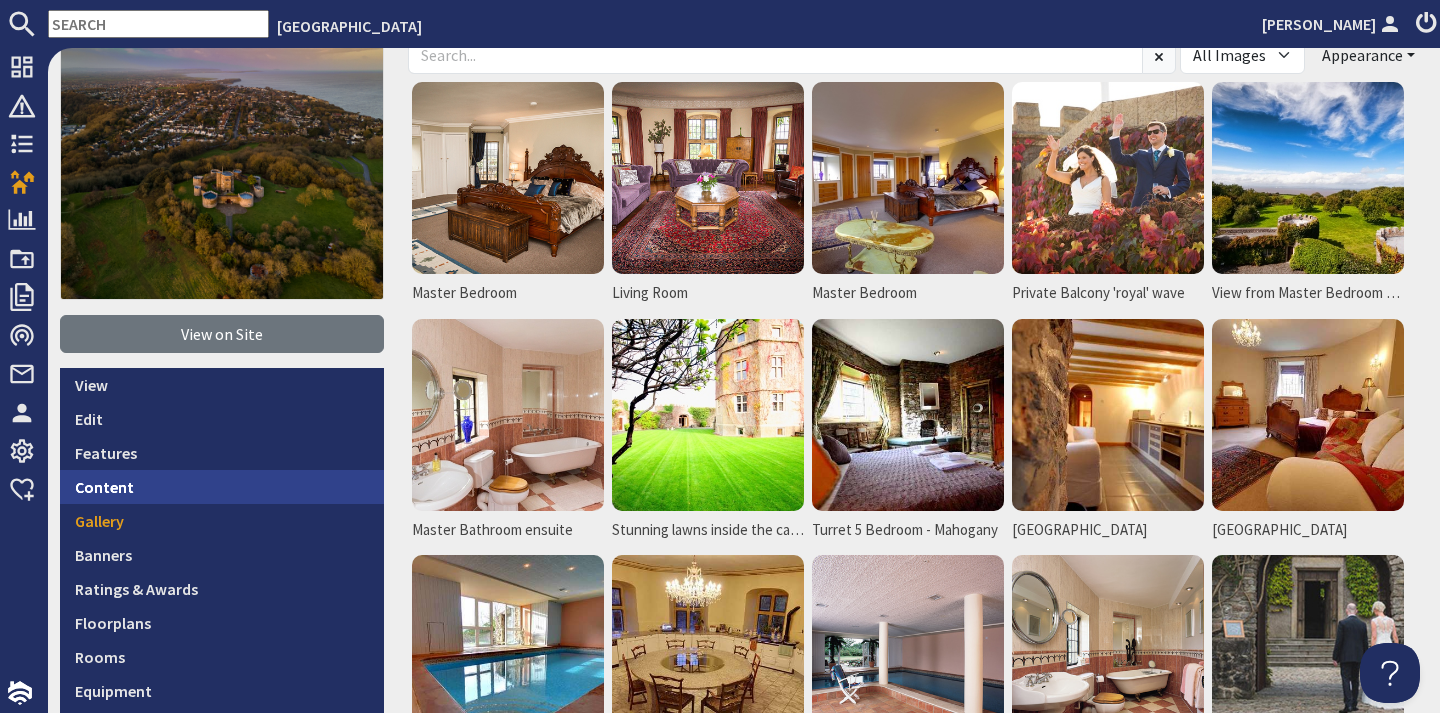click on "Content" at bounding box center (222, 487) 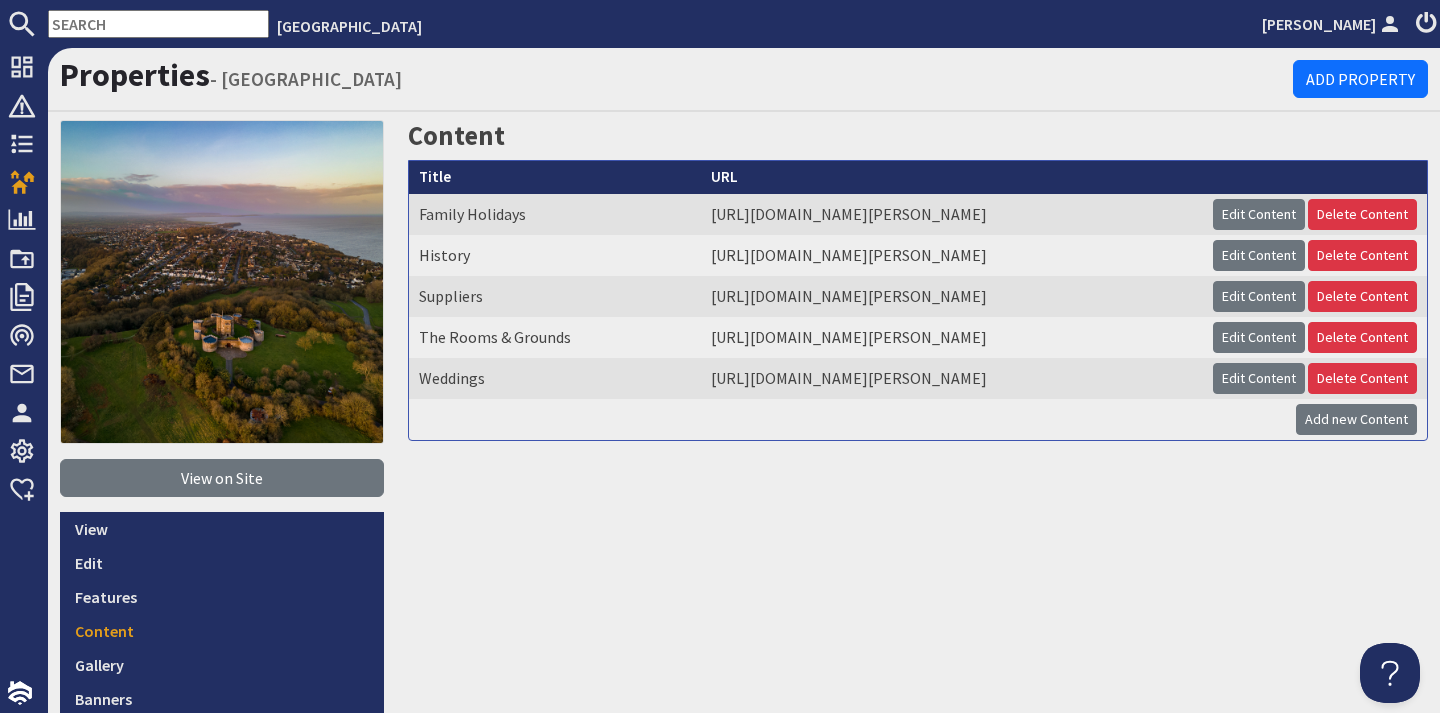 scroll, scrollTop: 0, scrollLeft: 0, axis: both 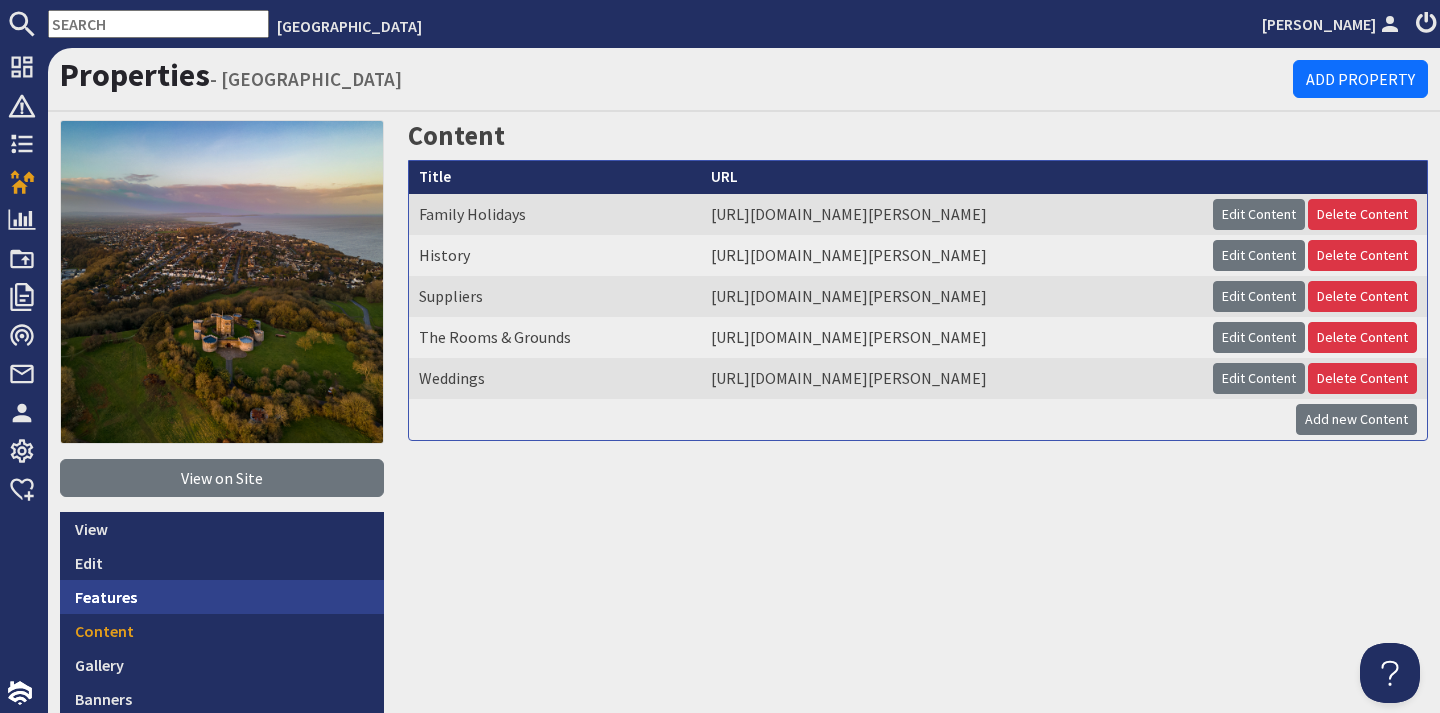 click on "Features" at bounding box center [222, 597] 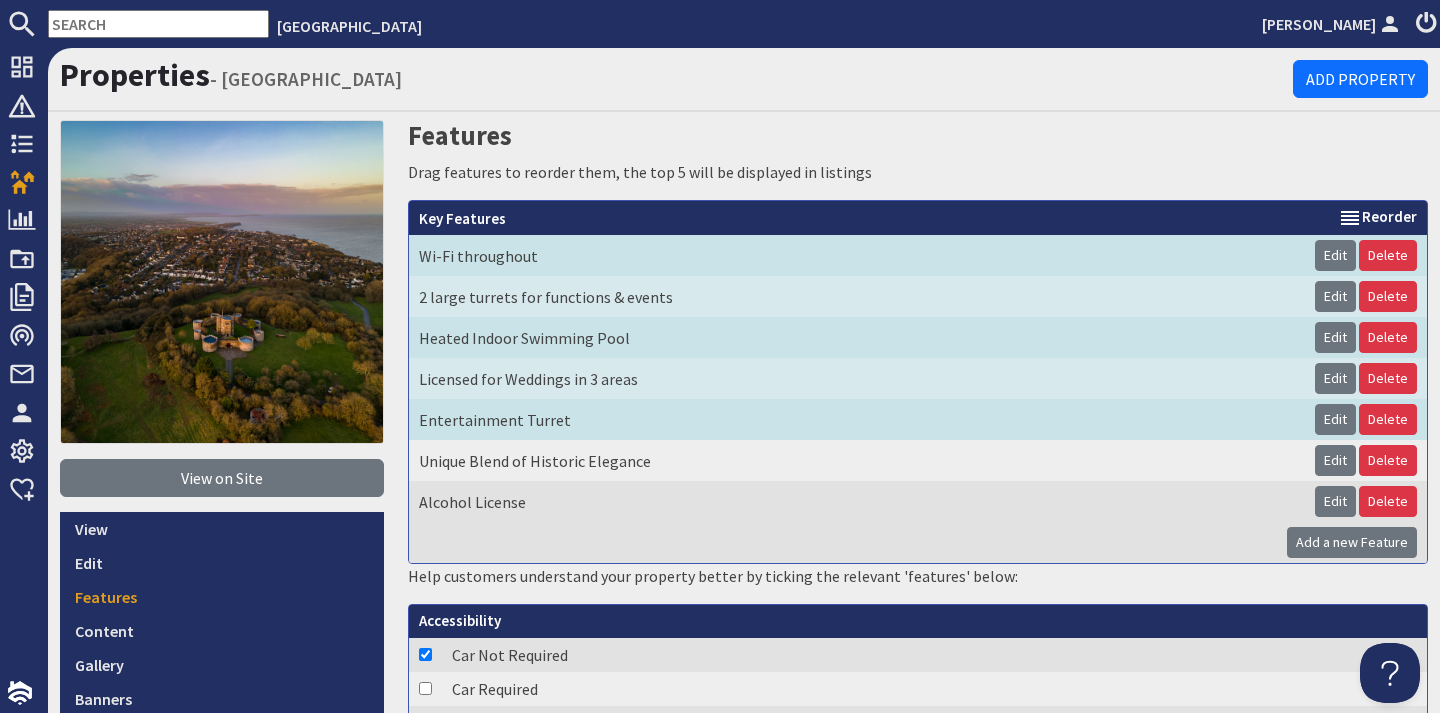 scroll, scrollTop: 0, scrollLeft: 0, axis: both 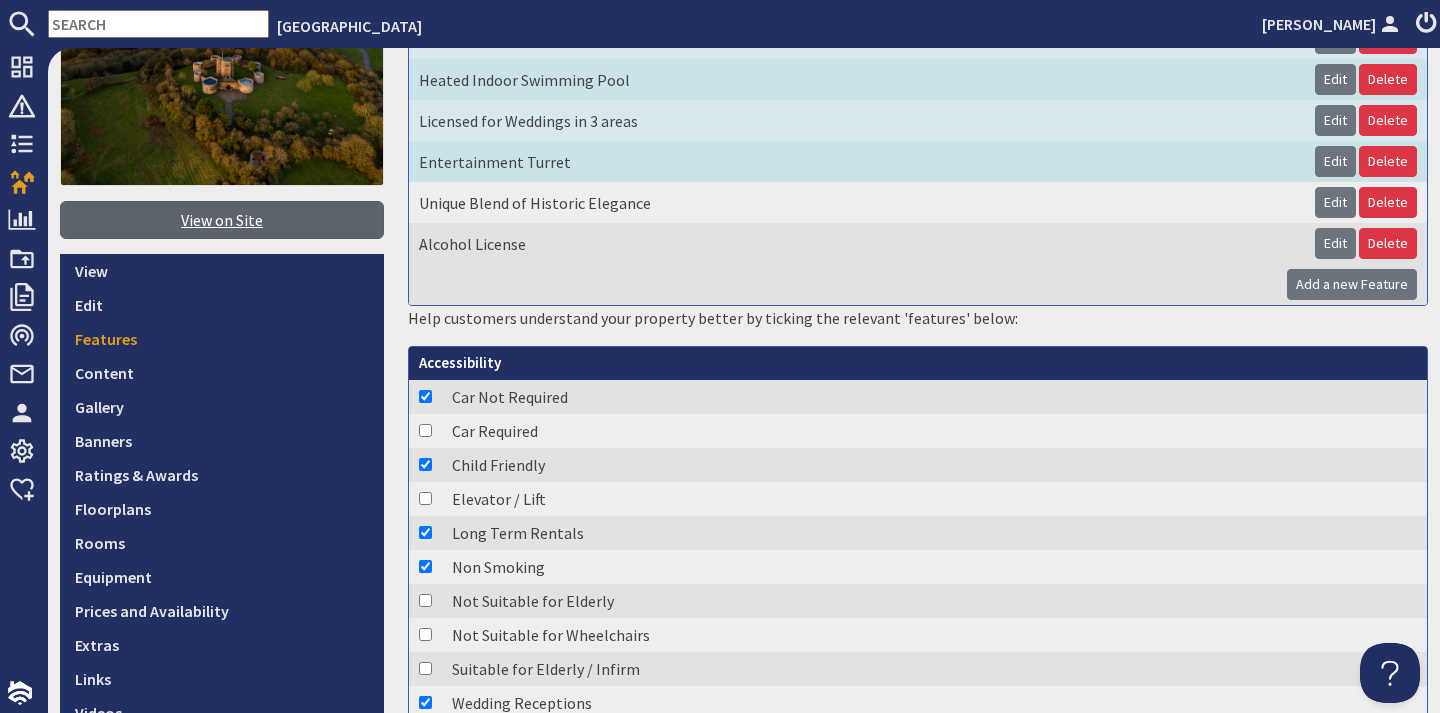 click on "View on Site" at bounding box center [222, 220] 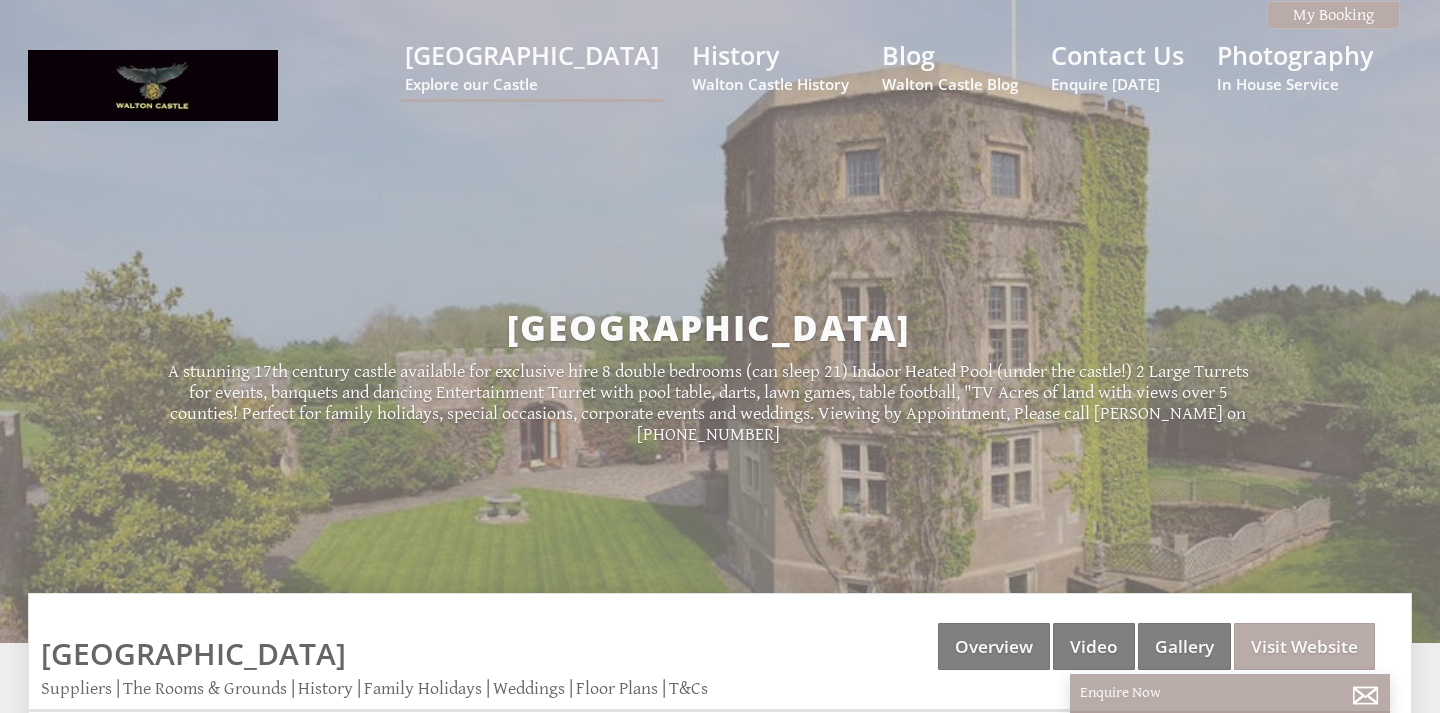 scroll, scrollTop: 0, scrollLeft: 0, axis: both 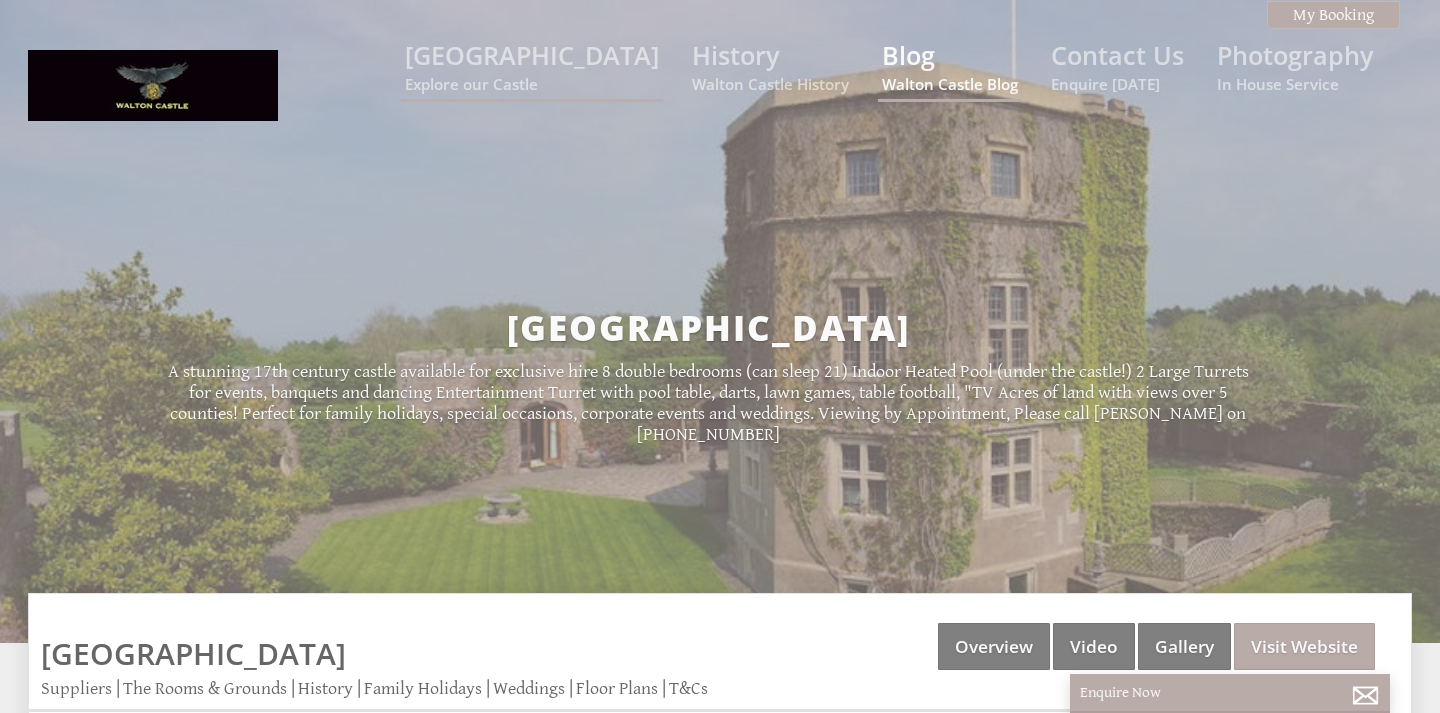 click on "Walton Castle Blog" at bounding box center (950, 84) 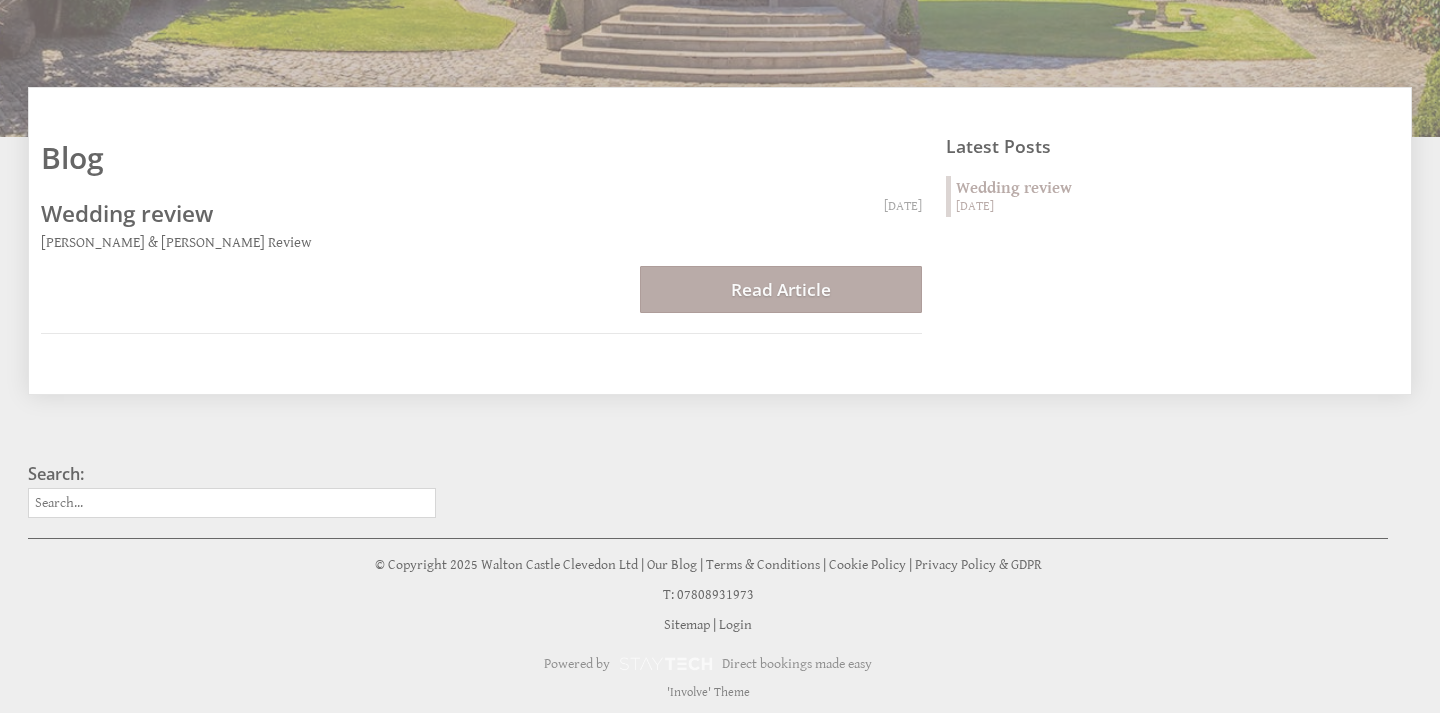 scroll, scrollTop: 437, scrollLeft: 0, axis: vertical 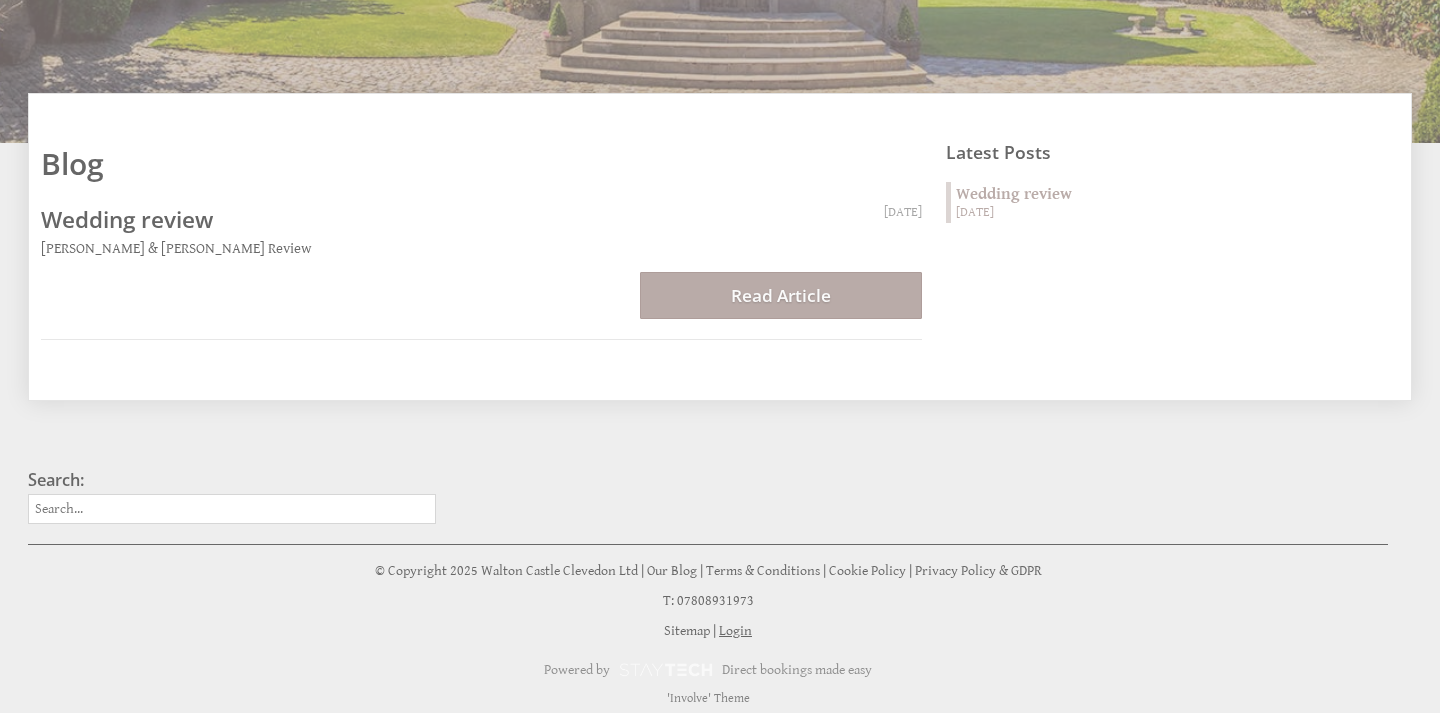 click on "Login" at bounding box center (735, 631) 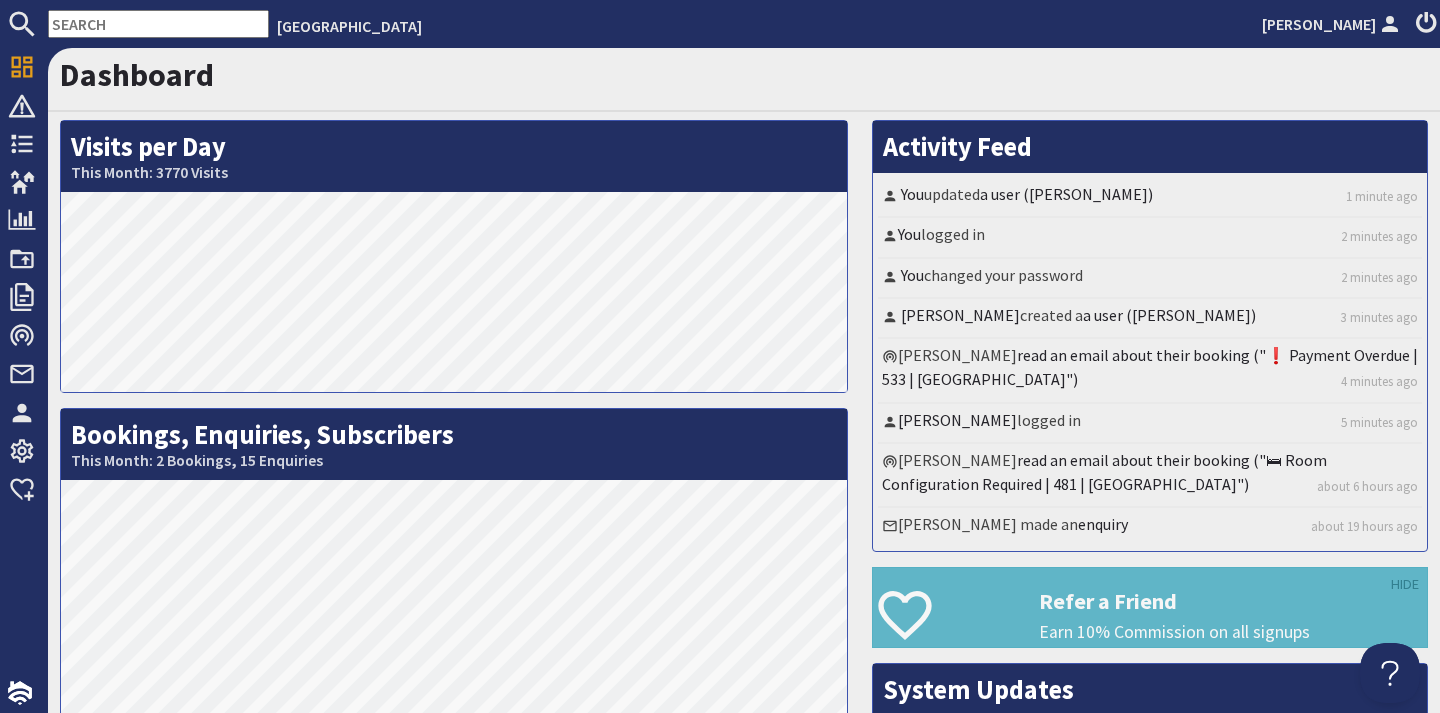 scroll, scrollTop: 0, scrollLeft: 0, axis: both 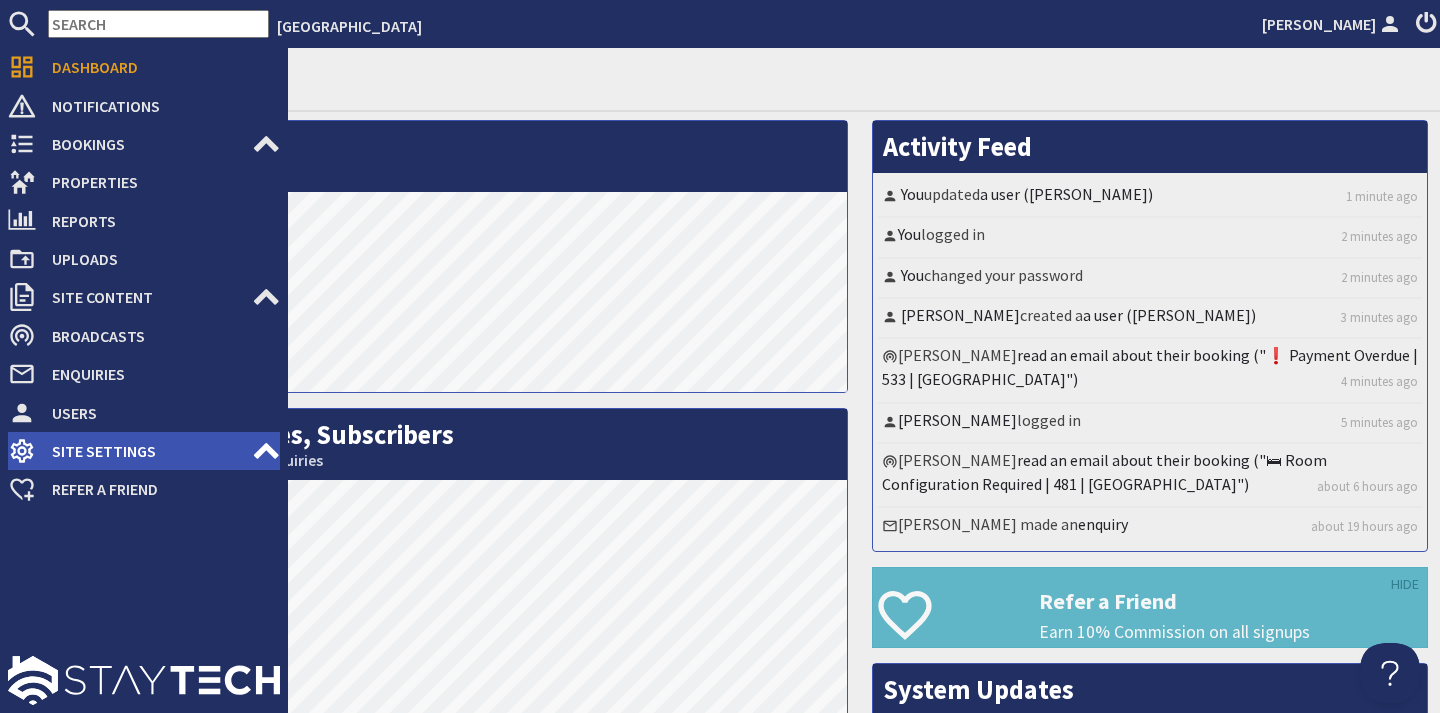 click on "Site Settings" at bounding box center (144, 451) 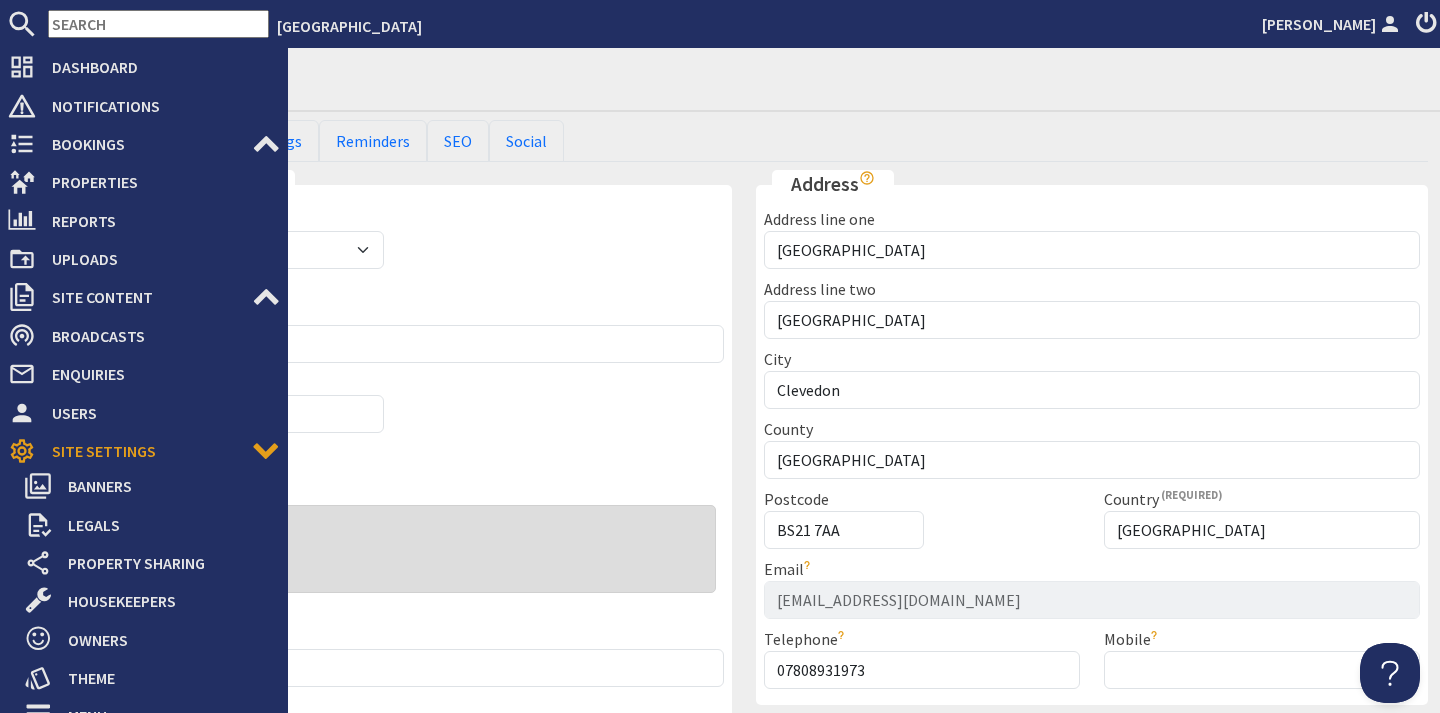 scroll, scrollTop: 0, scrollLeft: 0, axis: both 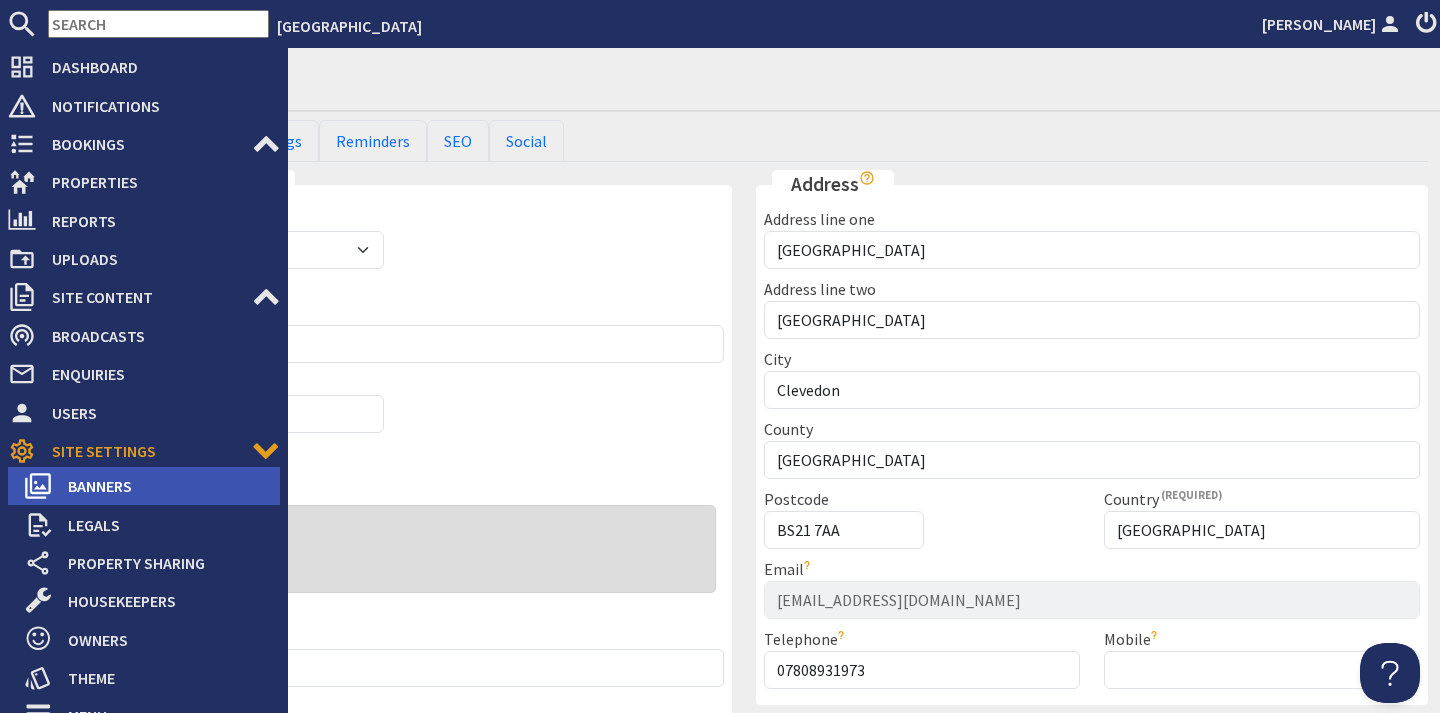 click on "Banners" at bounding box center (166, 486) 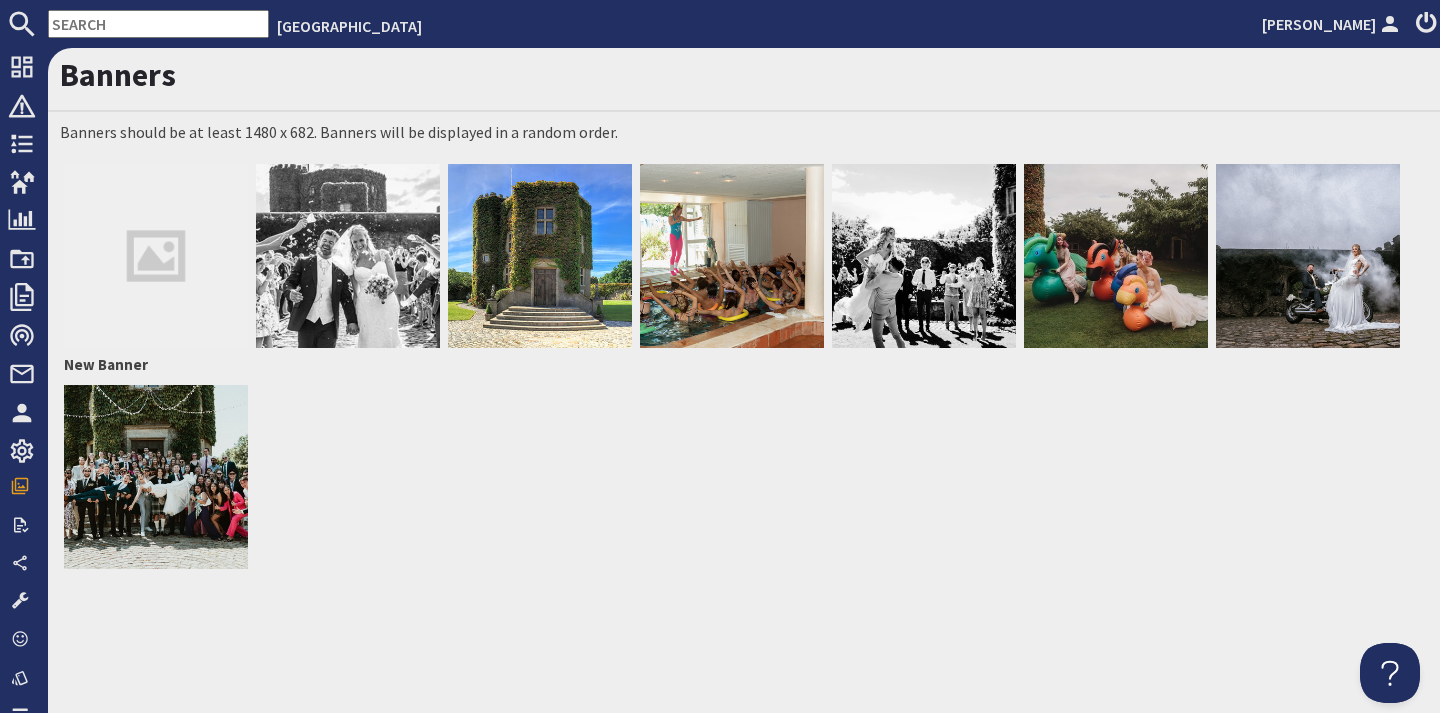 scroll, scrollTop: 0, scrollLeft: 0, axis: both 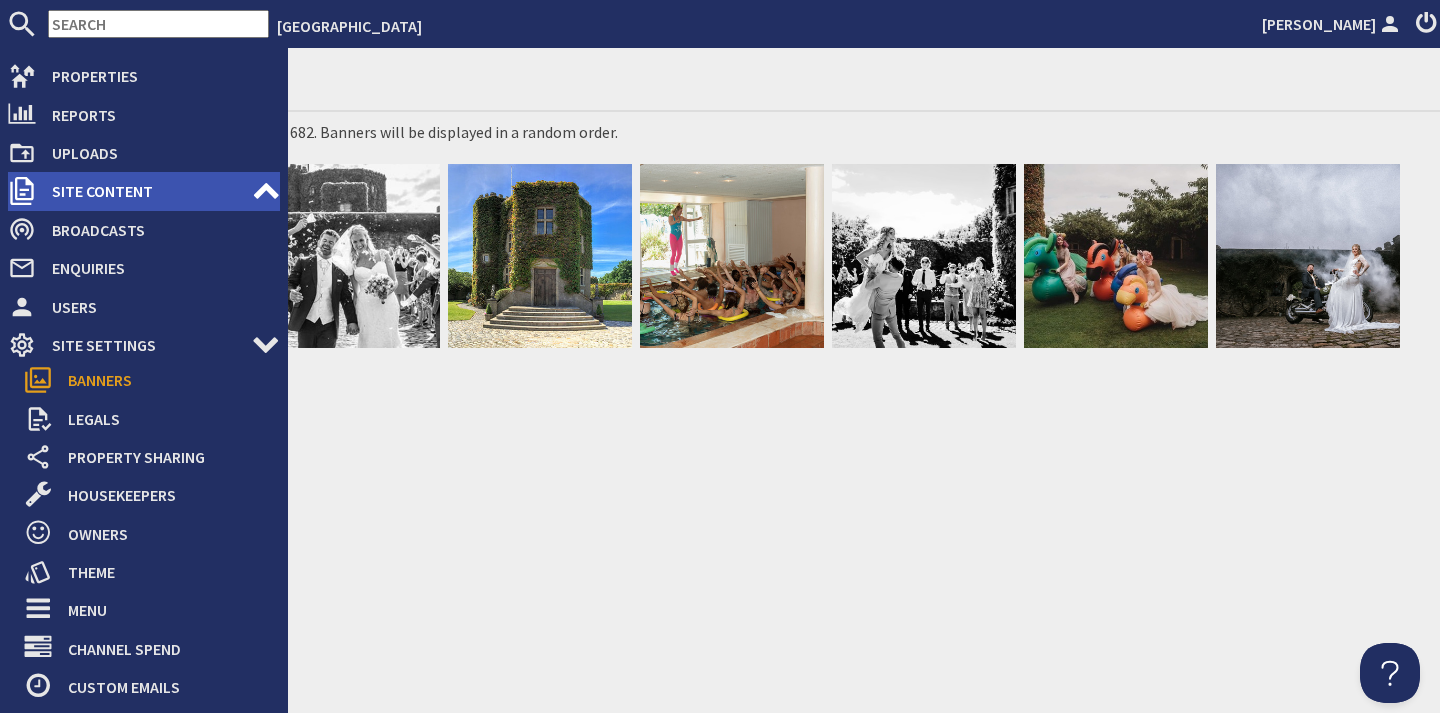 click on "Site Content" at bounding box center (144, 191) 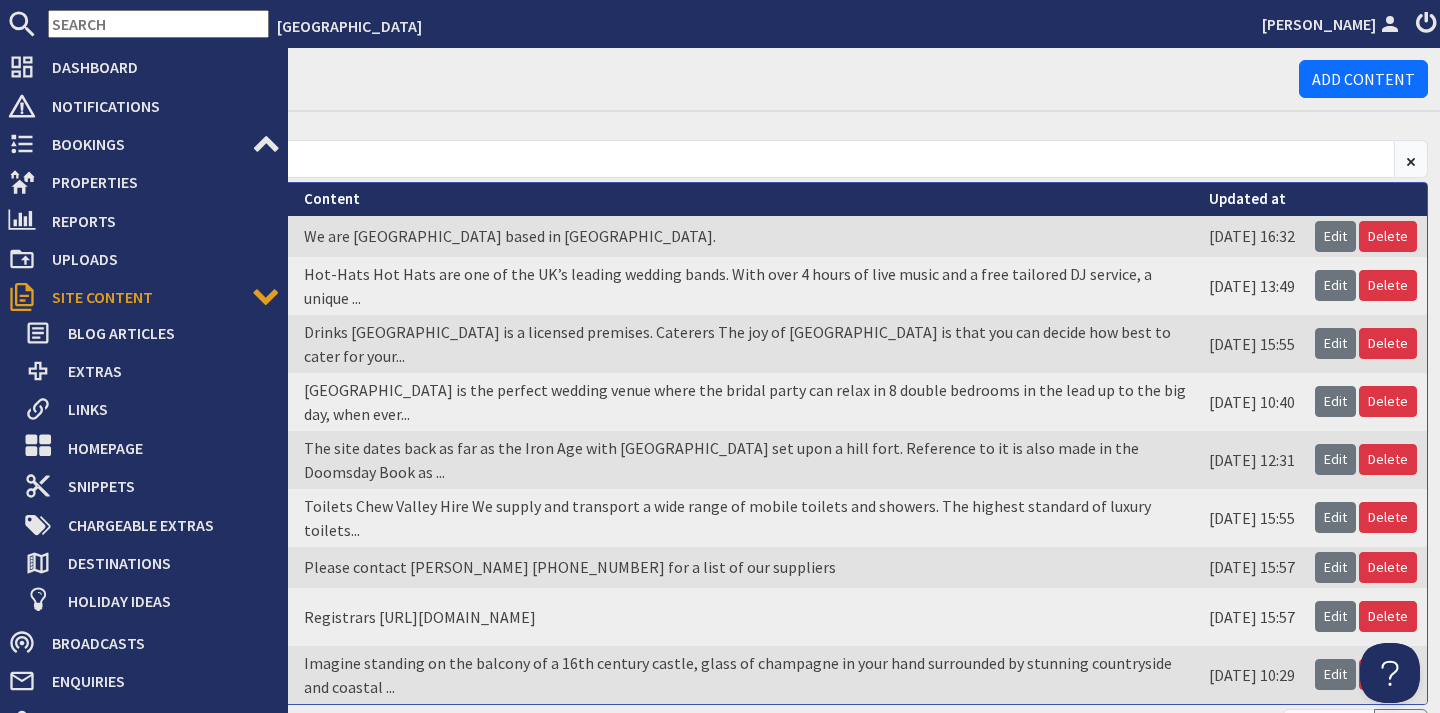 scroll, scrollTop: 0, scrollLeft: 0, axis: both 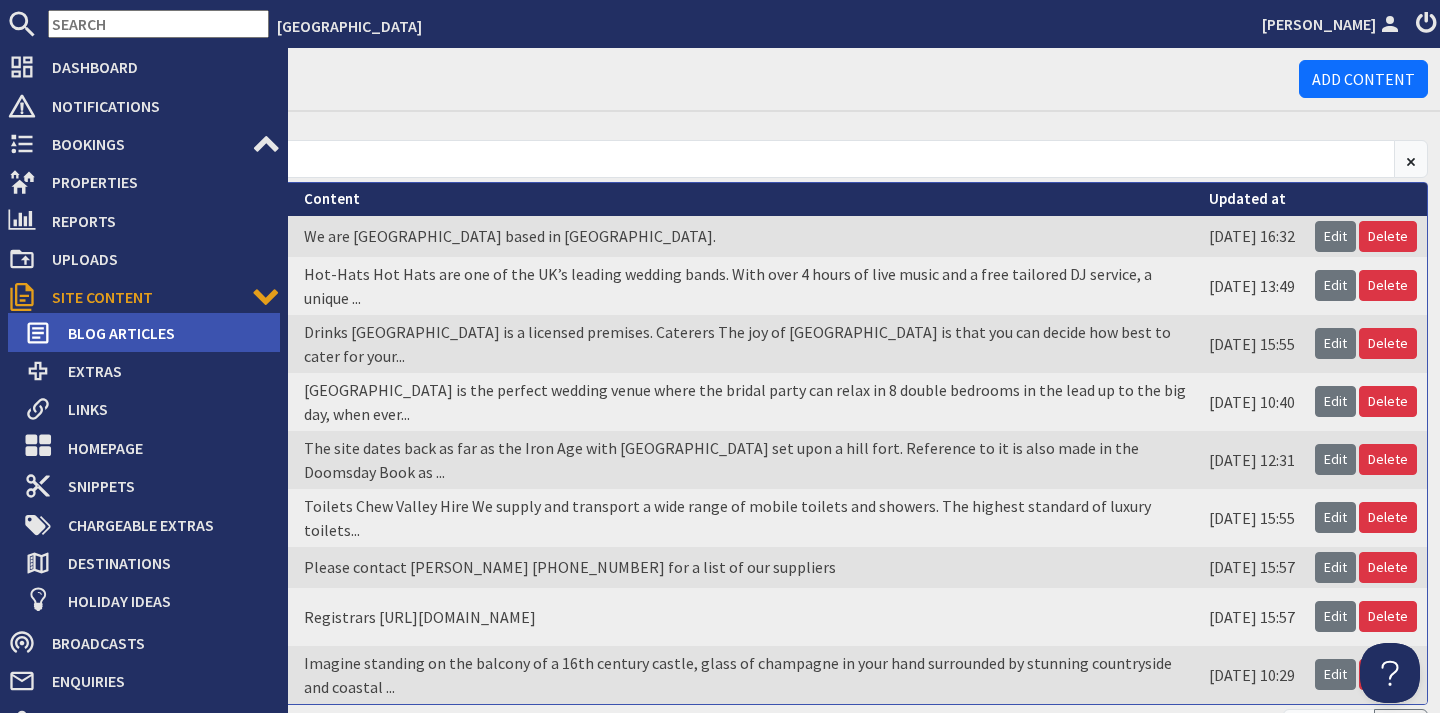 click on "Blog Articles" at bounding box center [166, 333] 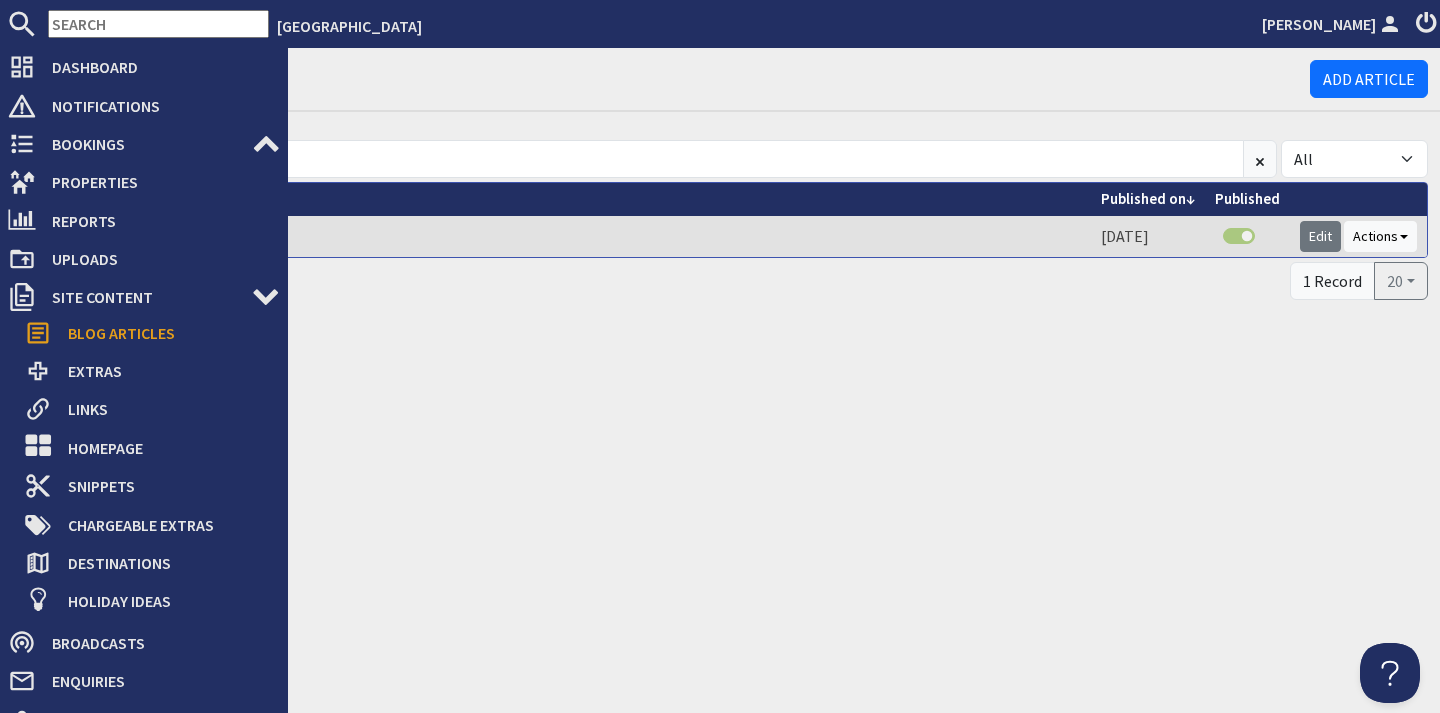 scroll, scrollTop: 0, scrollLeft: 0, axis: both 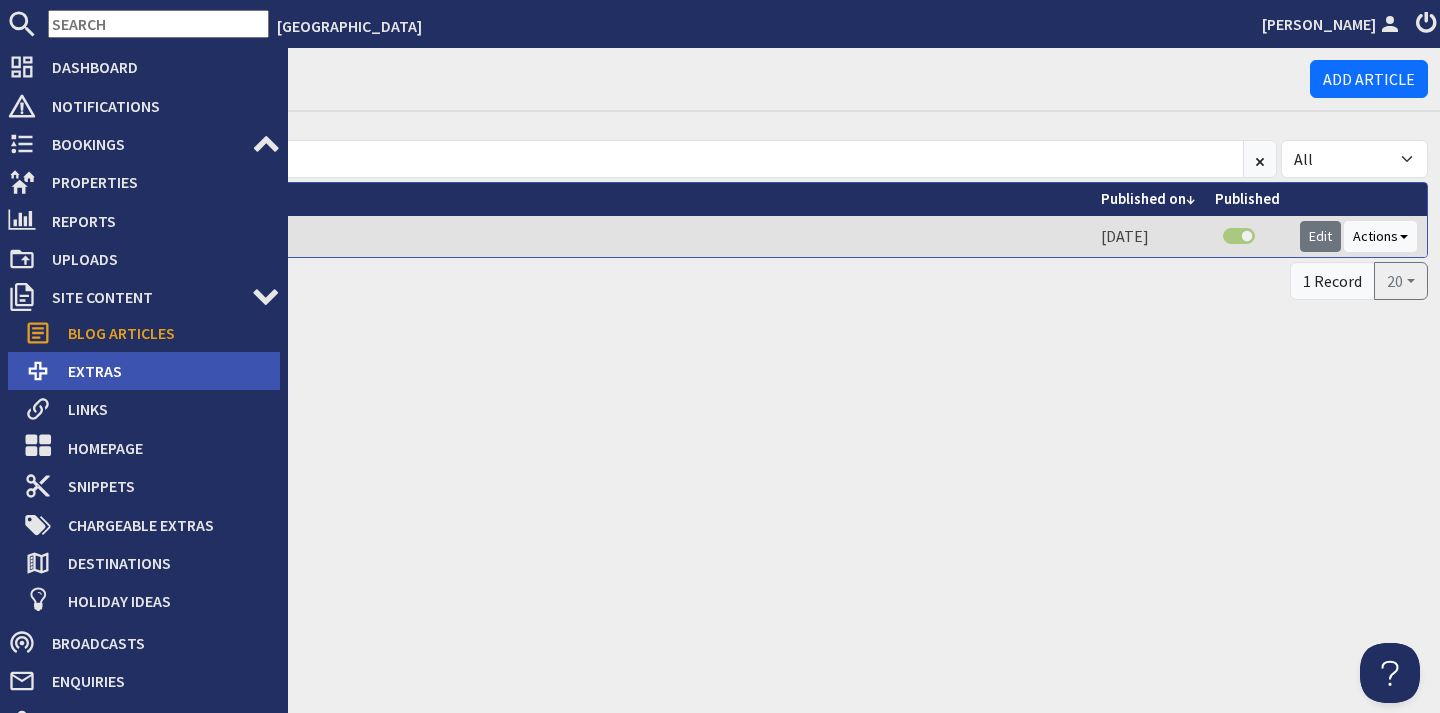 click on "Extras" at bounding box center (166, 371) 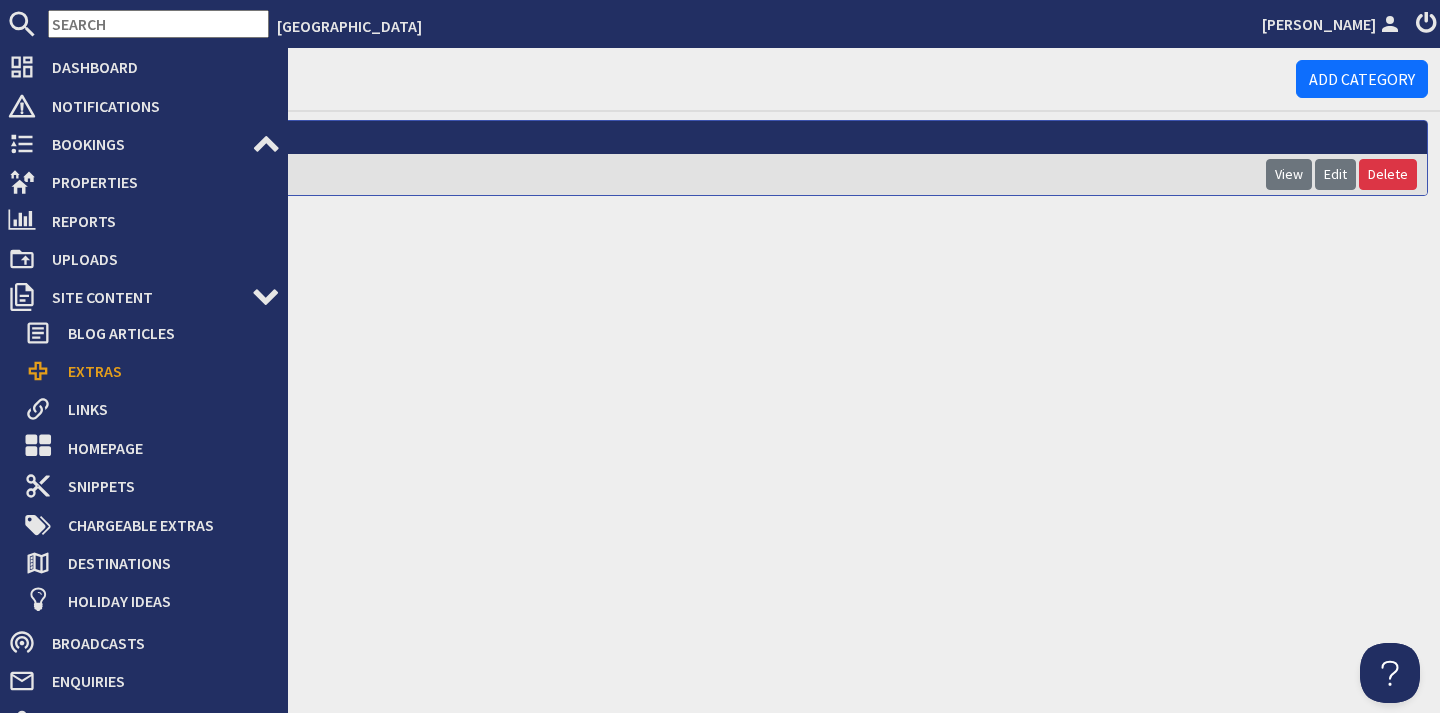 scroll, scrollTop: 0, scrollLeft: 0, axis: both 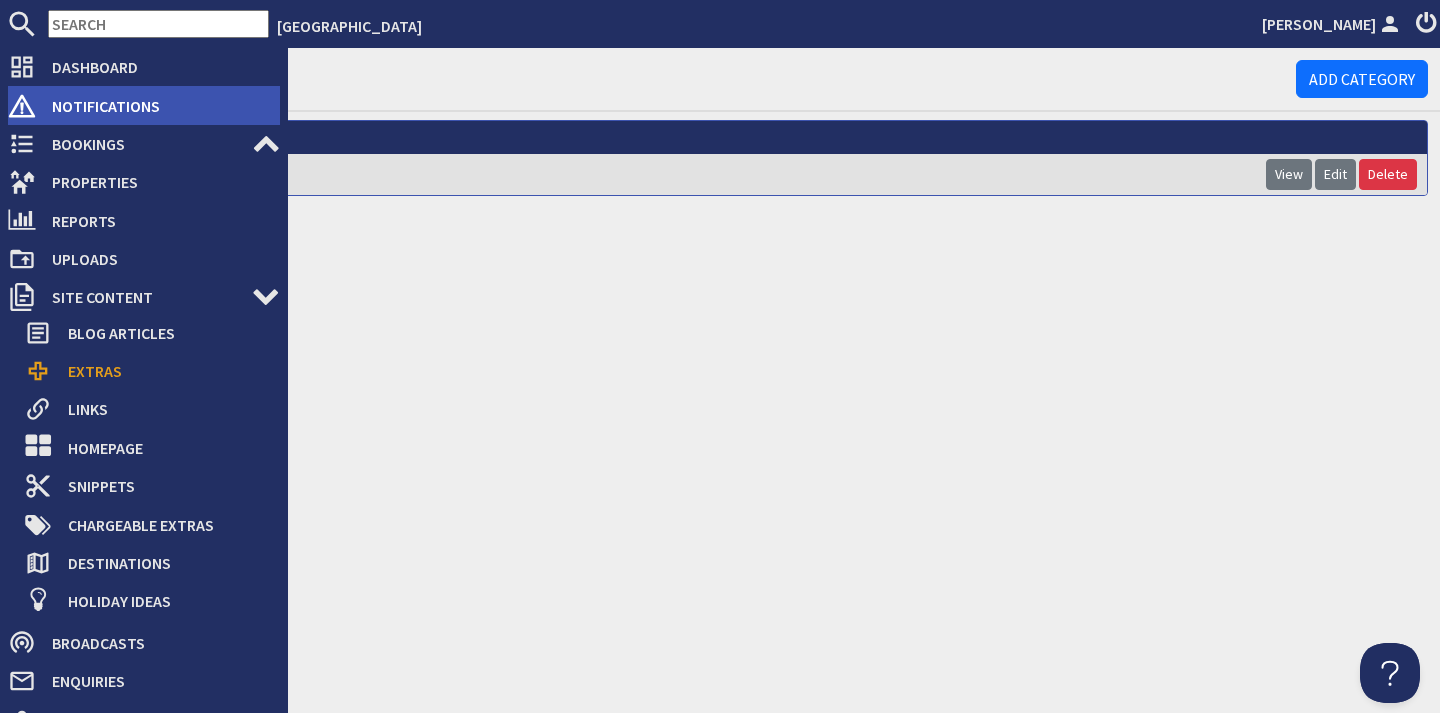 click on "Notifications" at bounding box center (158, 106) 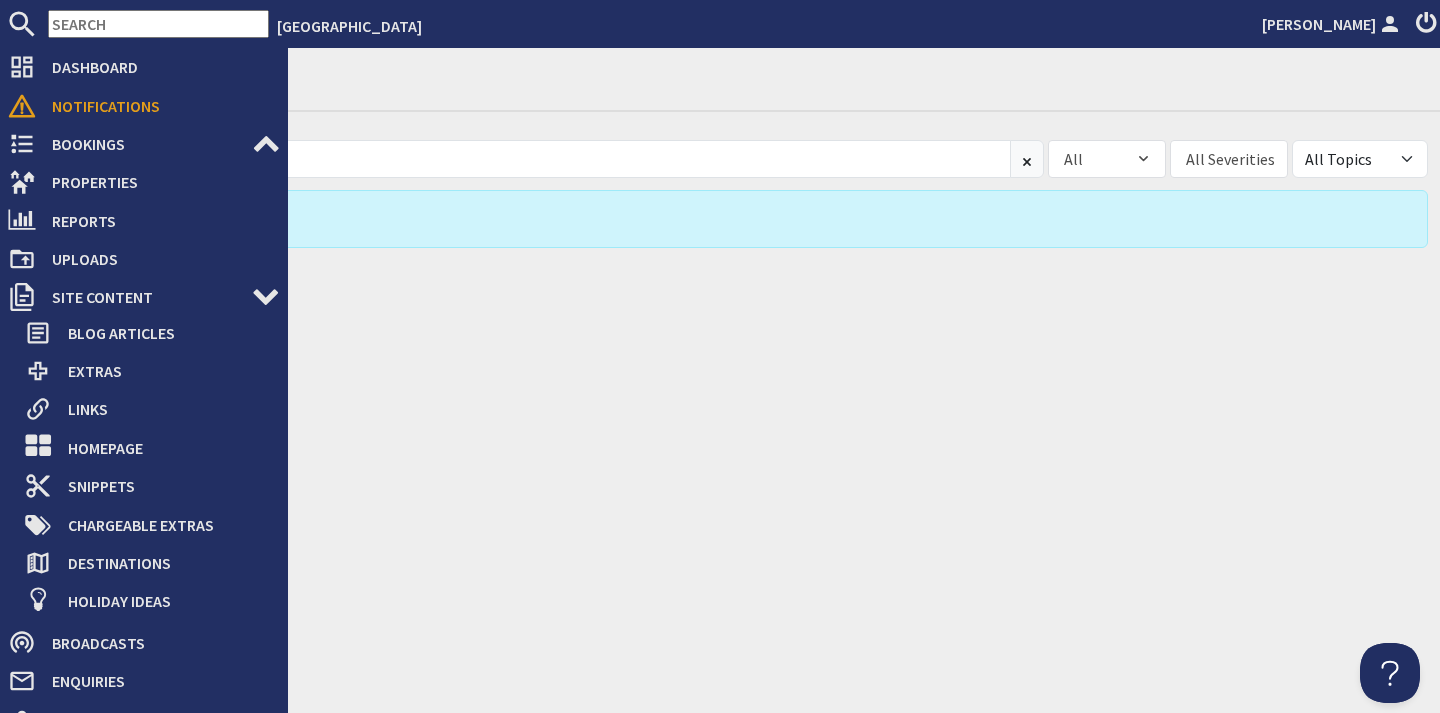 scroll, scrollTop: 0, scrollLeft: 0, axis: both 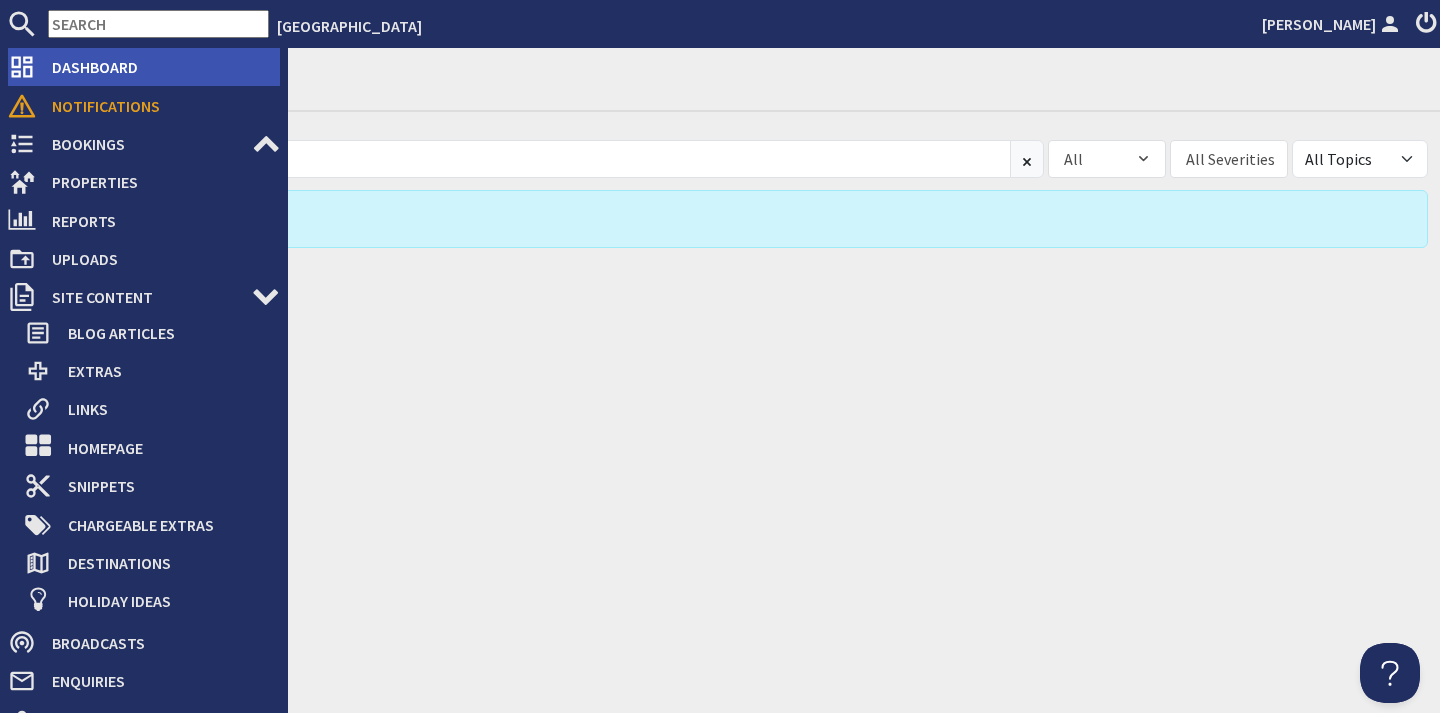 click 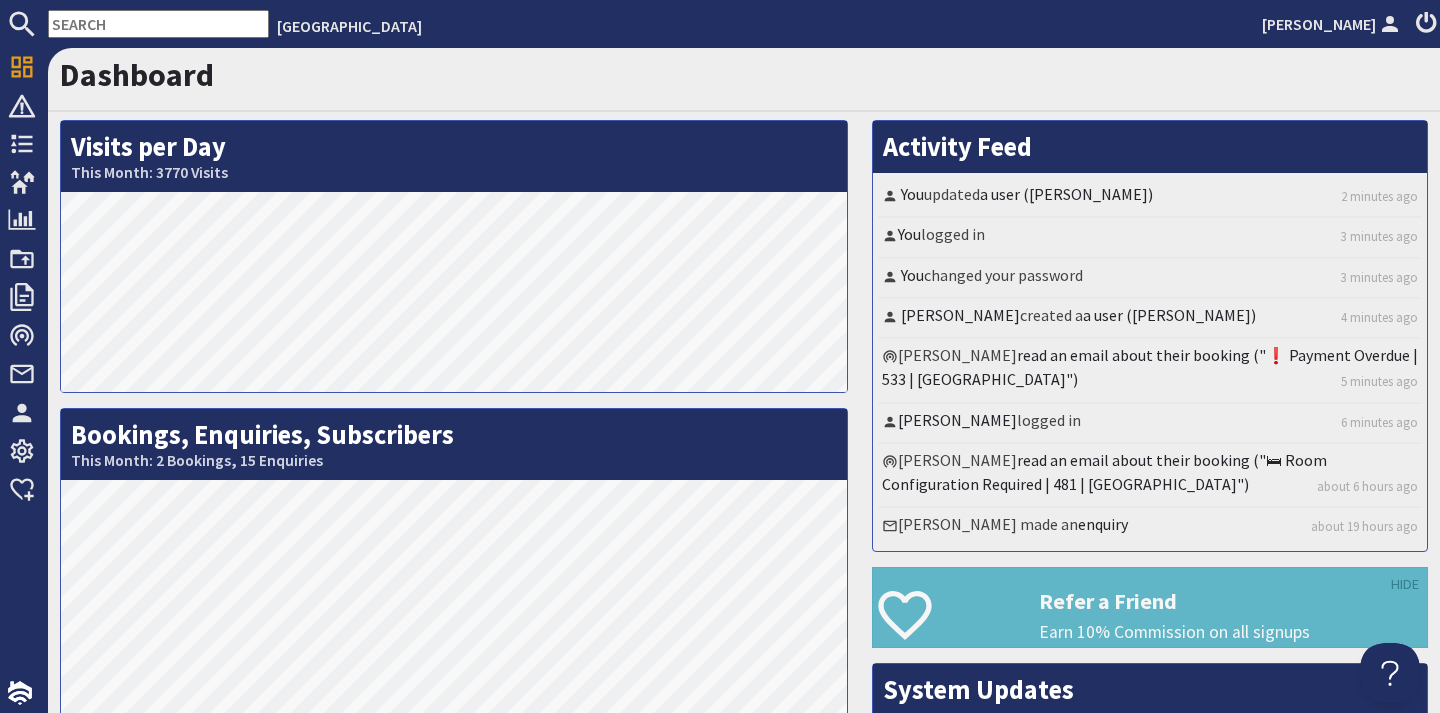 scroll, scrollTop: 0, scrollLeft: 0, axis: both 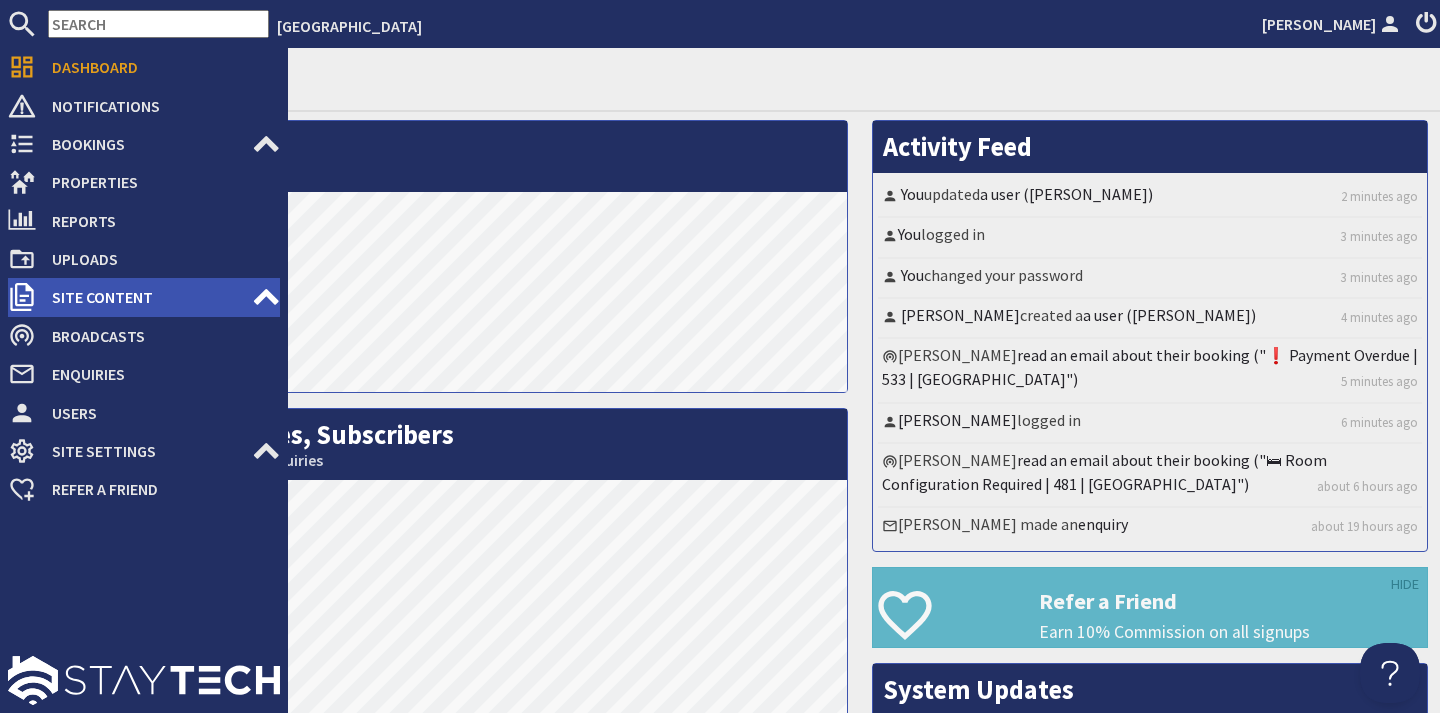 click on "Site Content" at bounding box center (144, 297) 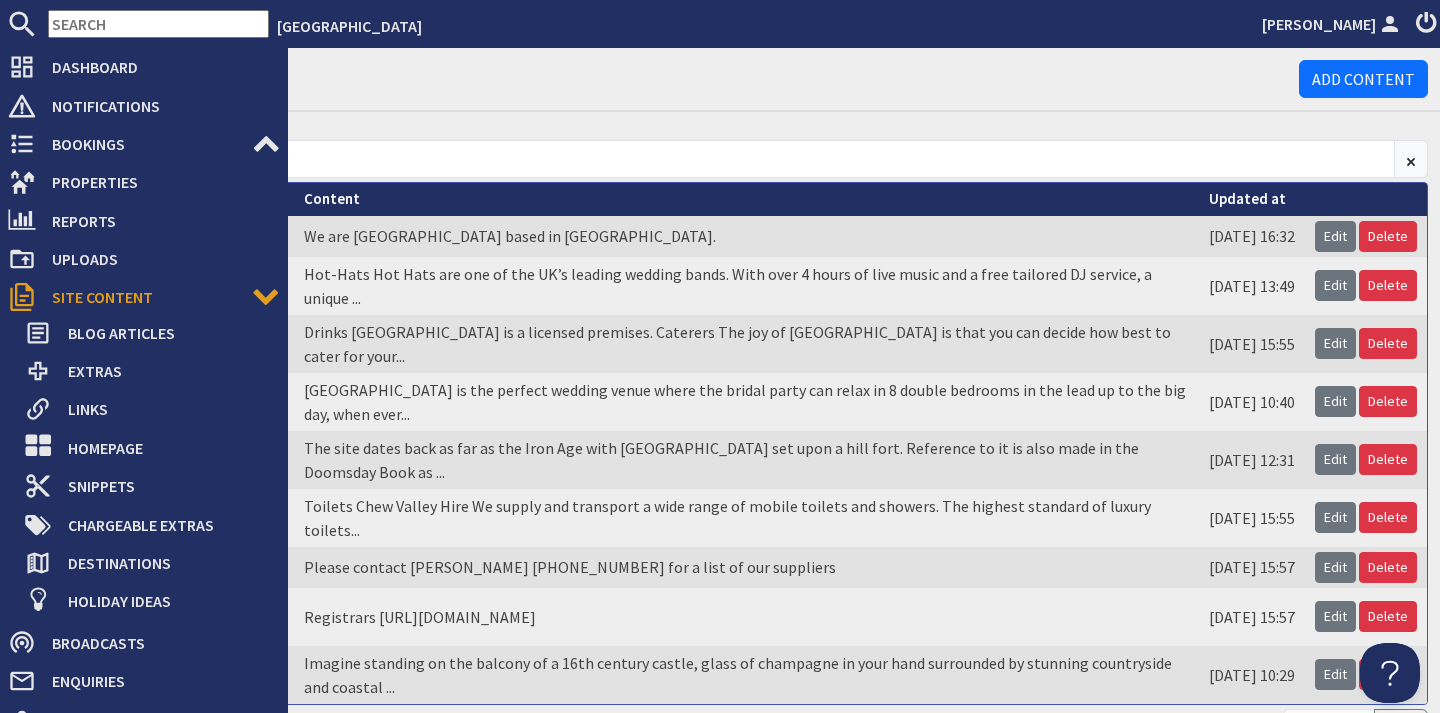 scroll, scrollTop: 0, scrollLeft: 0, axis: both 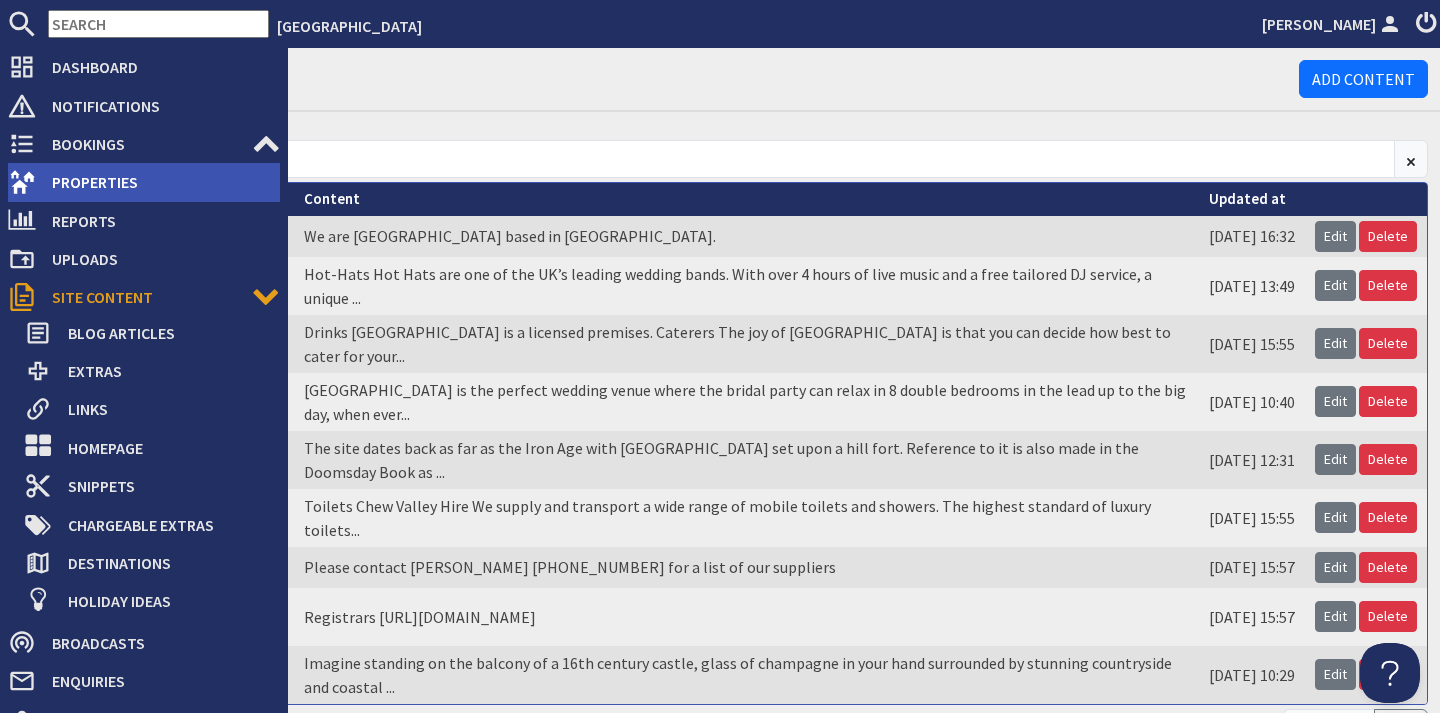 click on "Properties" at bounding box center [158, 182] 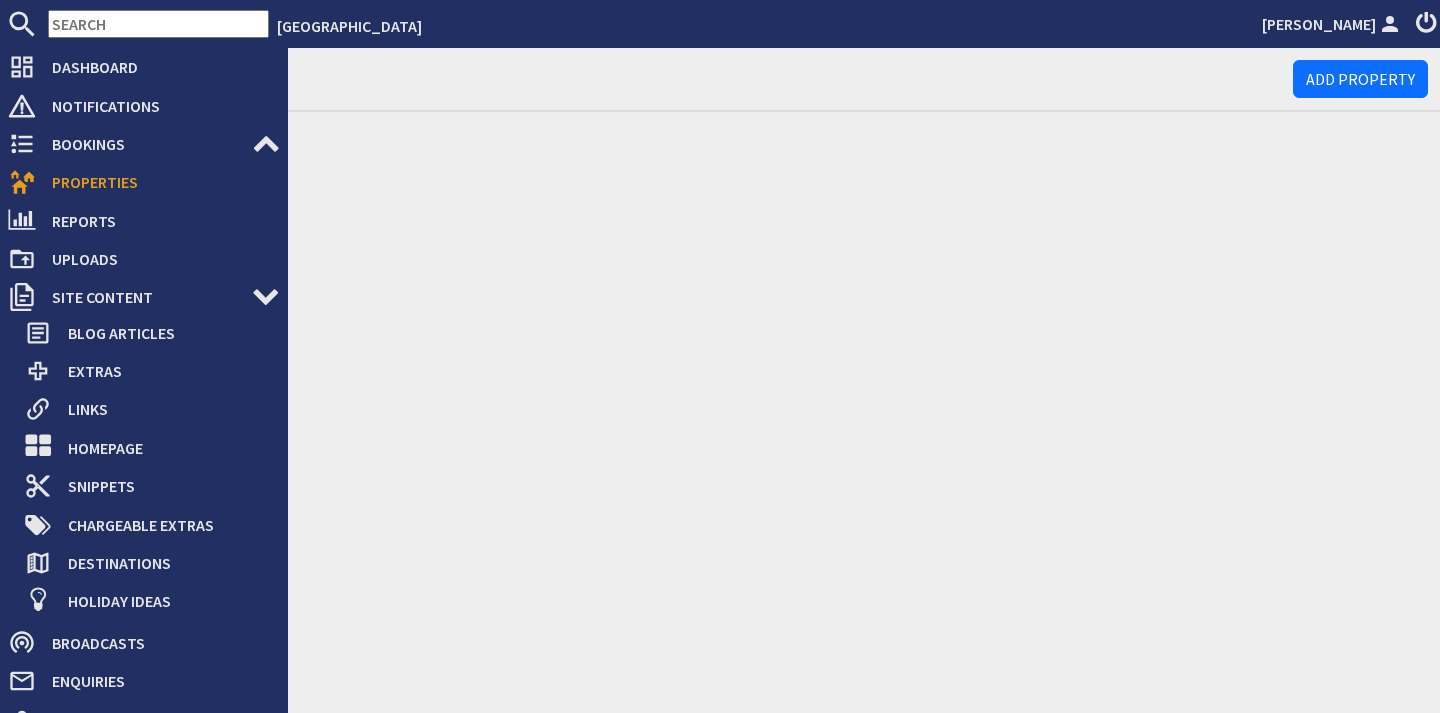 scroll, scrollTop: 0, scrollLeft: 0, axis: both 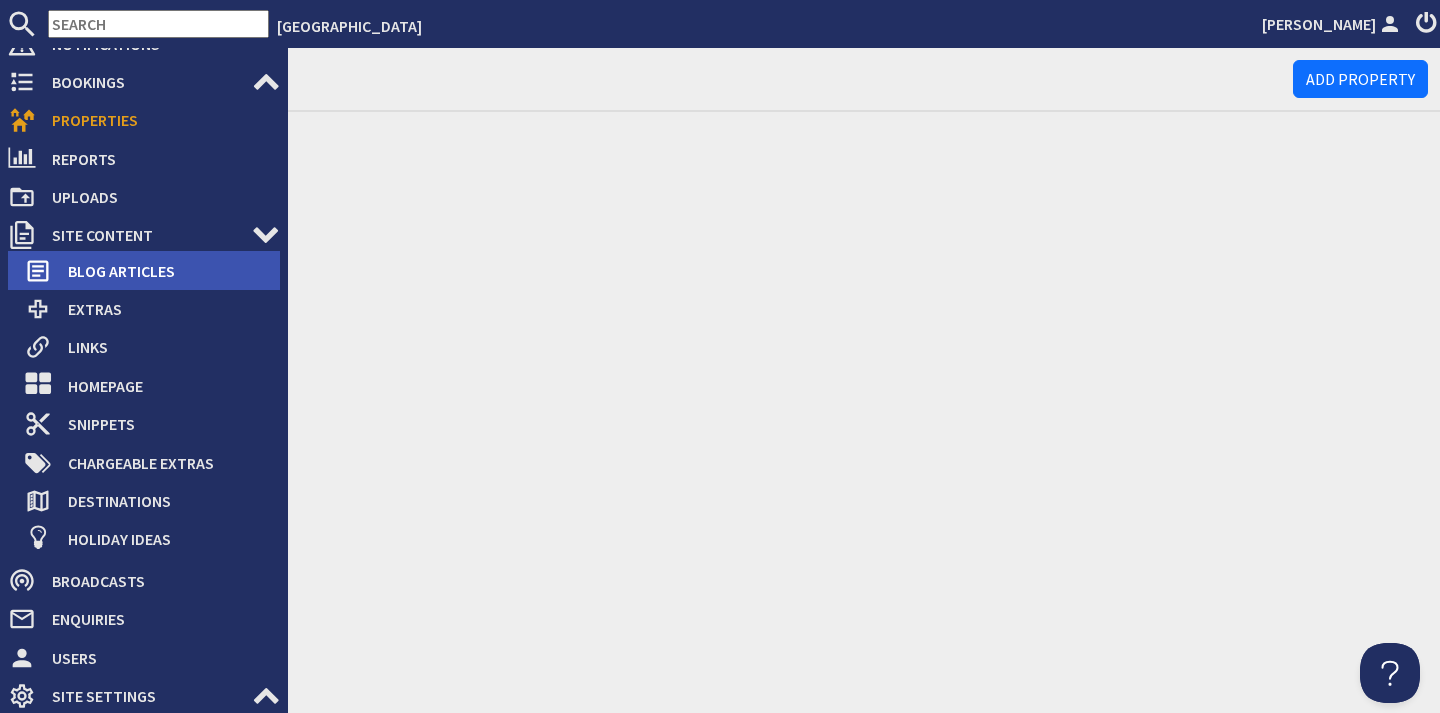click on "Blog Articles" at bounding box center [166, 271] 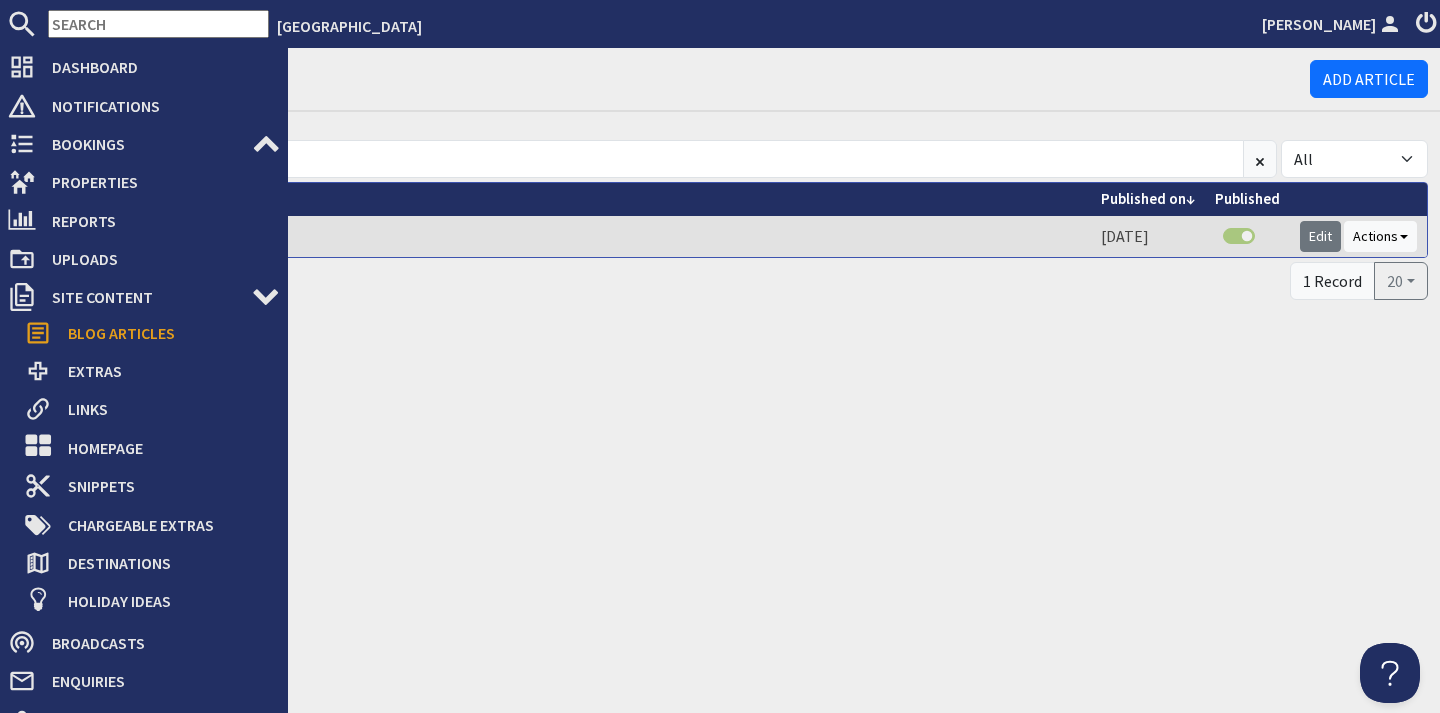 scroll, scrollTop: 0, scrollLeft: 0, axis: both 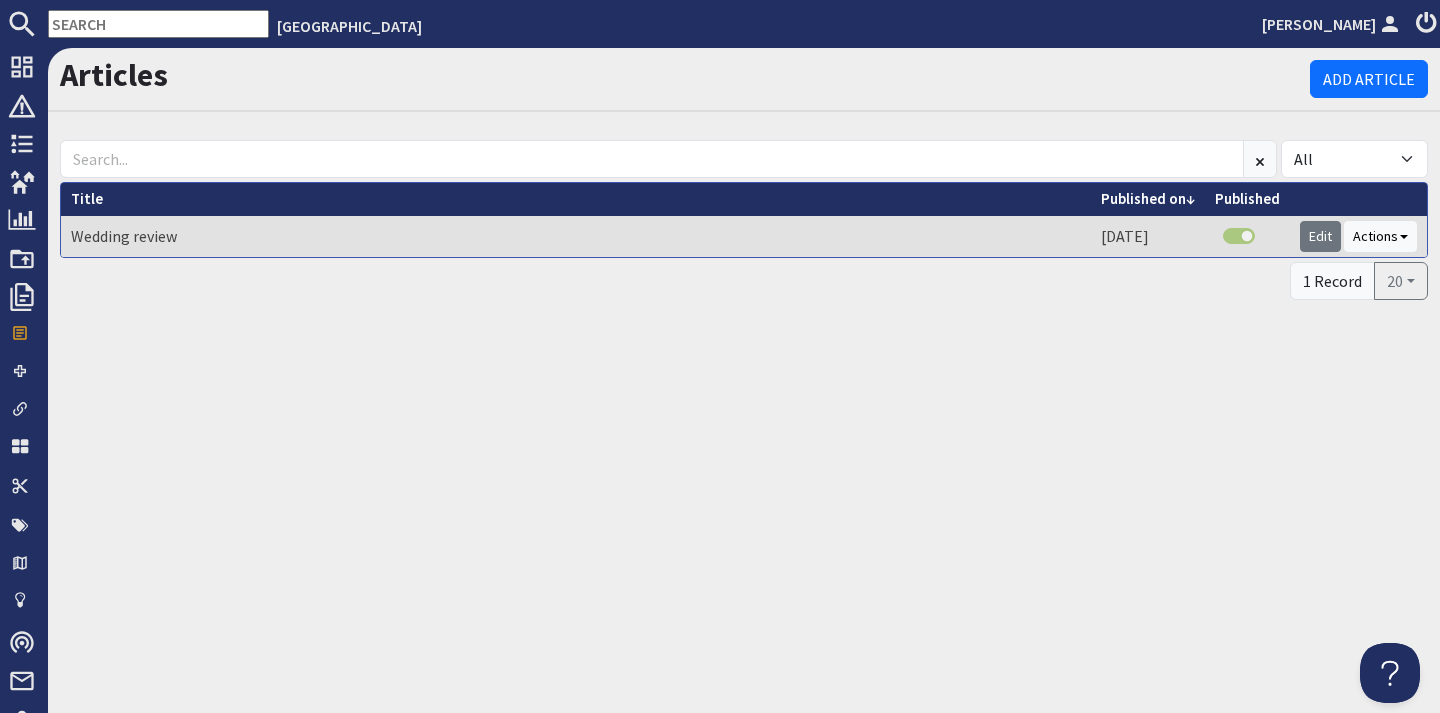 click 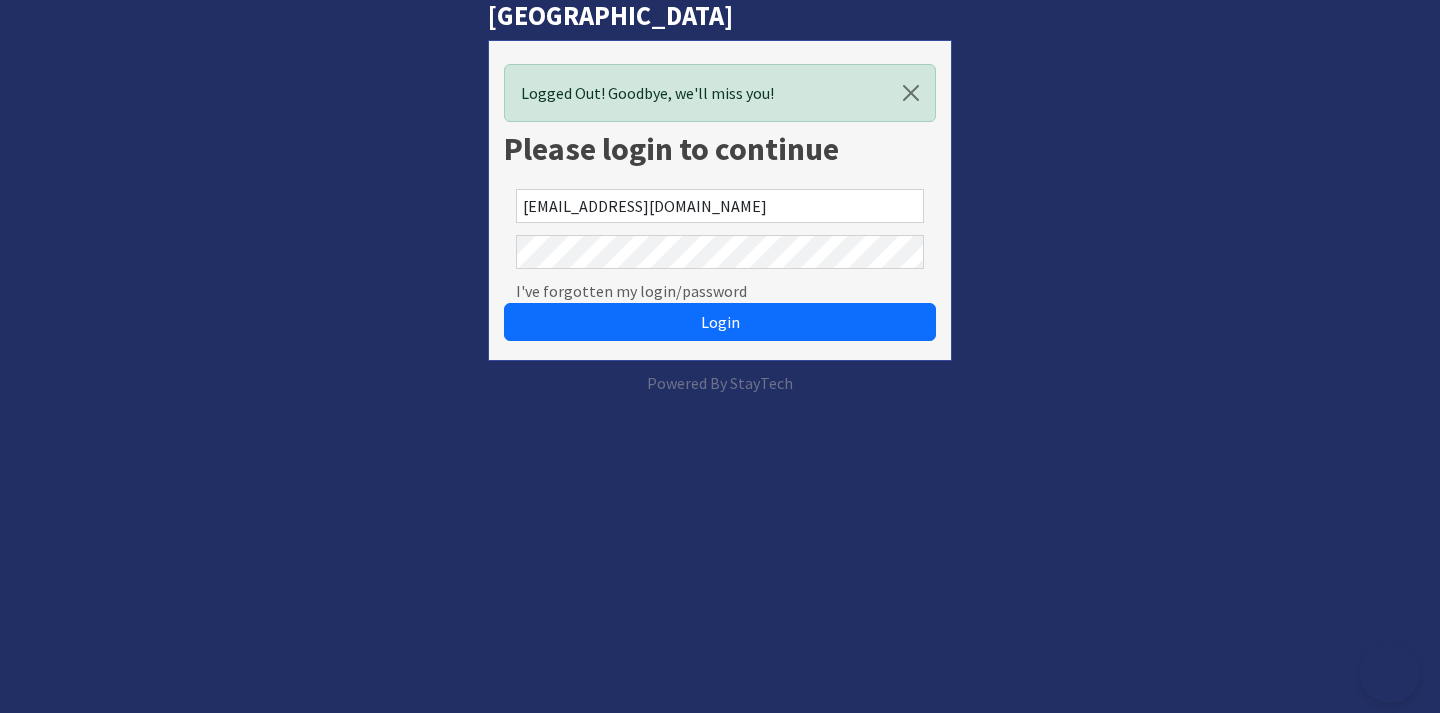 scroll, scrollTop: 0, scrollLeft: 0, axis: both 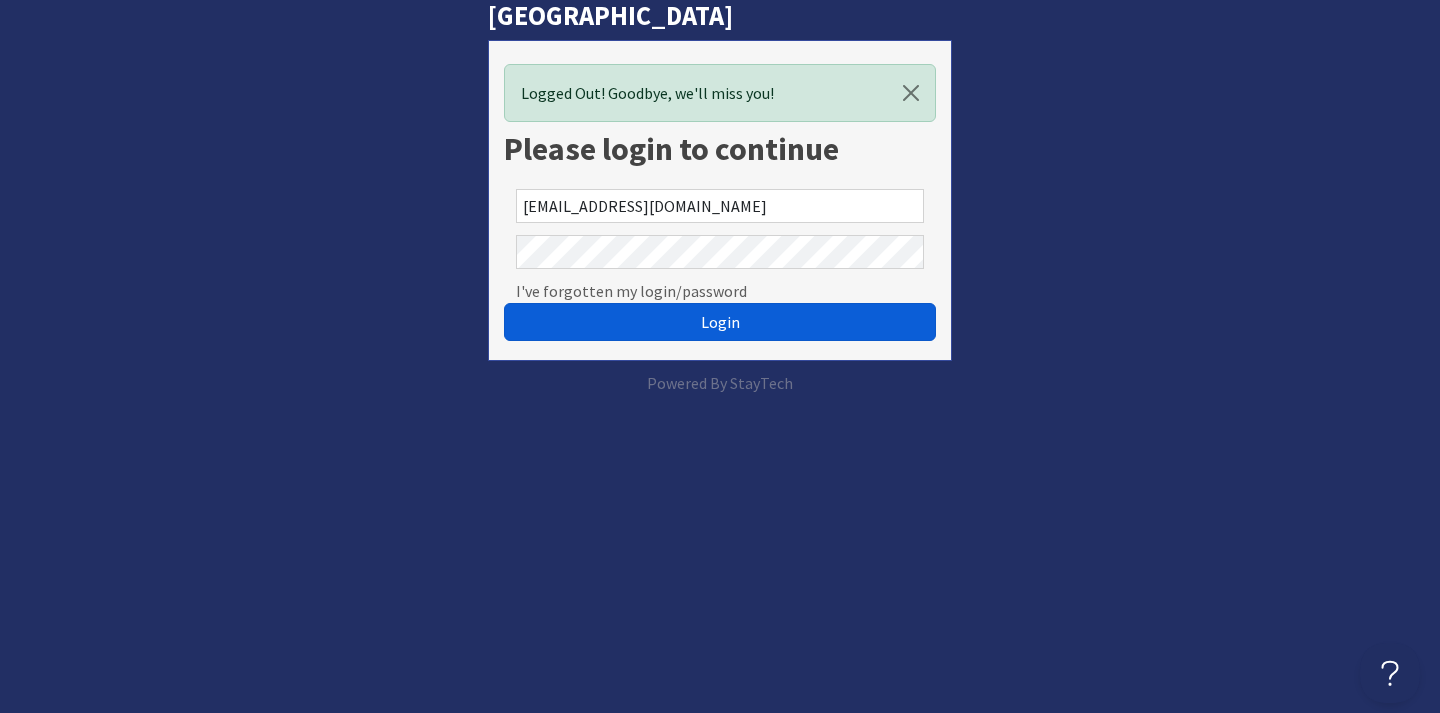 click on "Login" at bounding box center [720, 322] 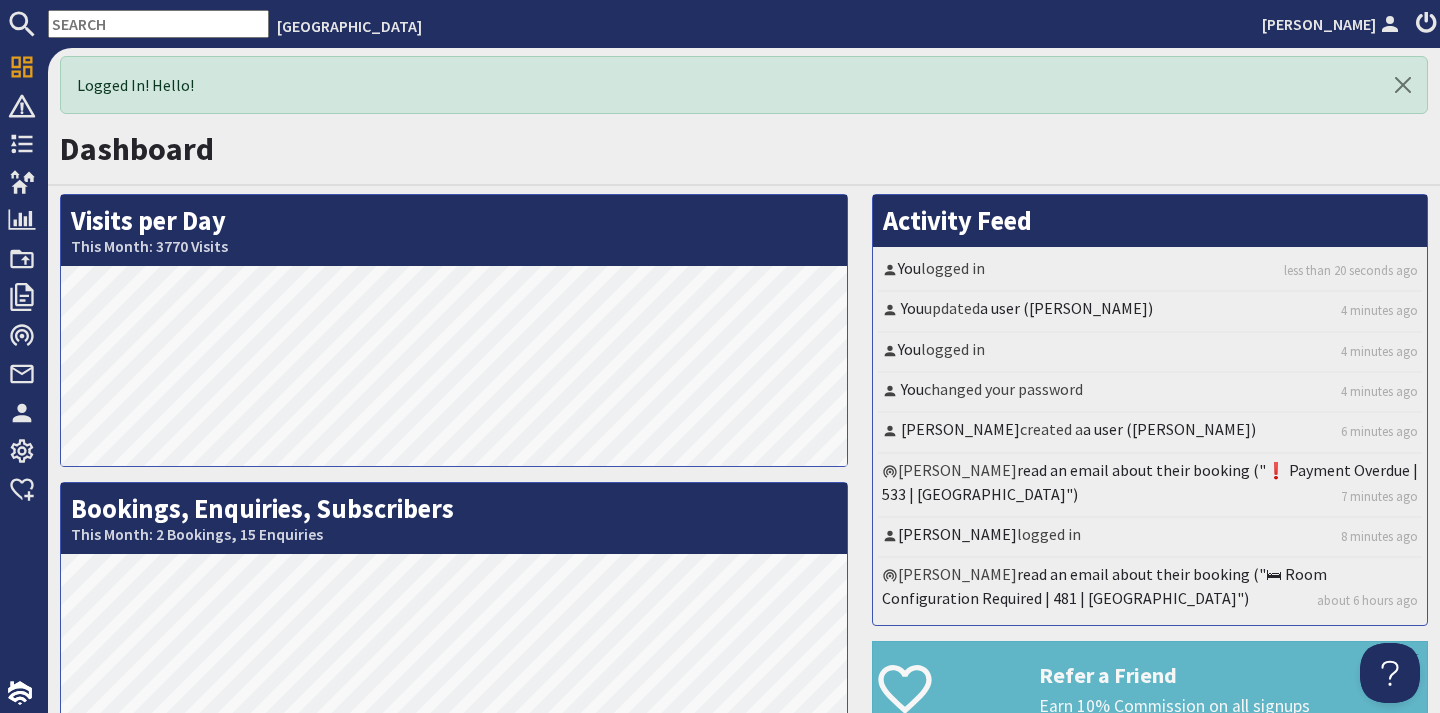 scroll, scrollTop: 0, scrollLeft: 0, axis: both 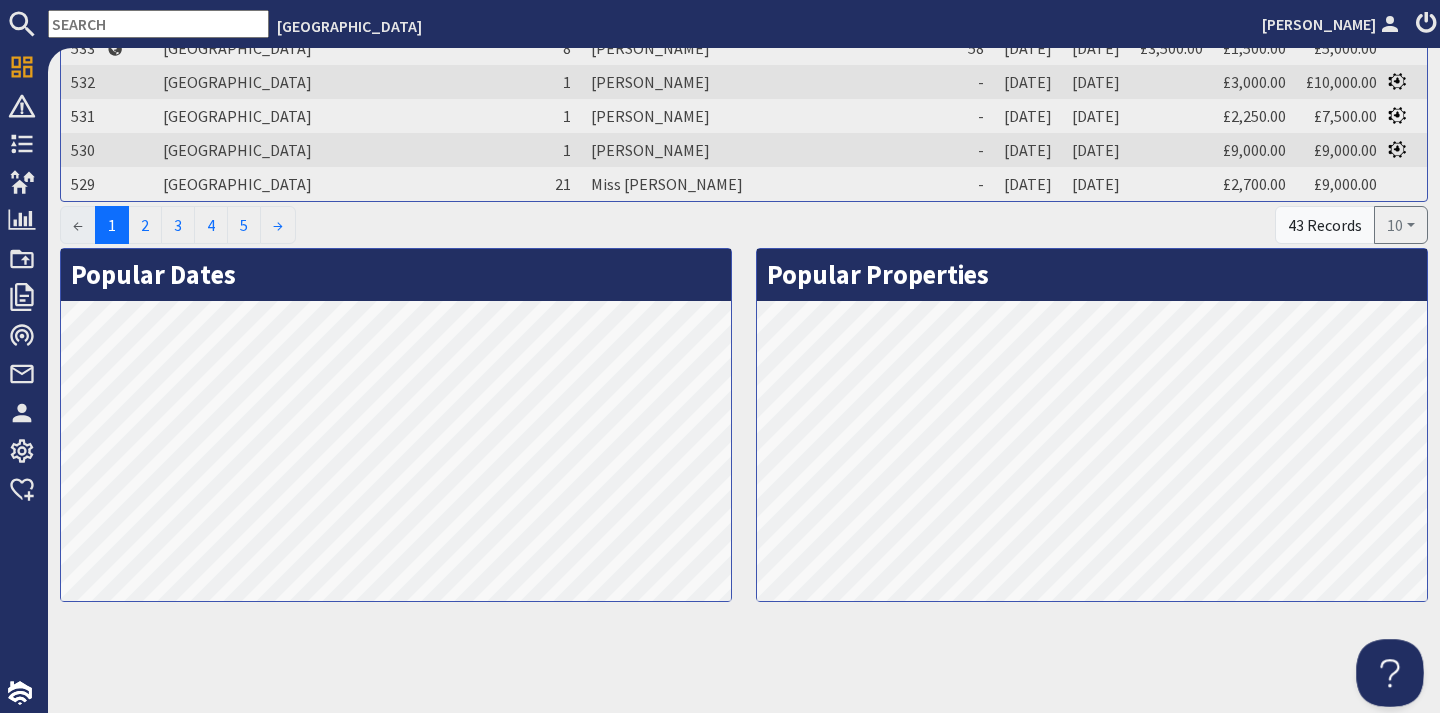 click at bounding box center [1386, 669] 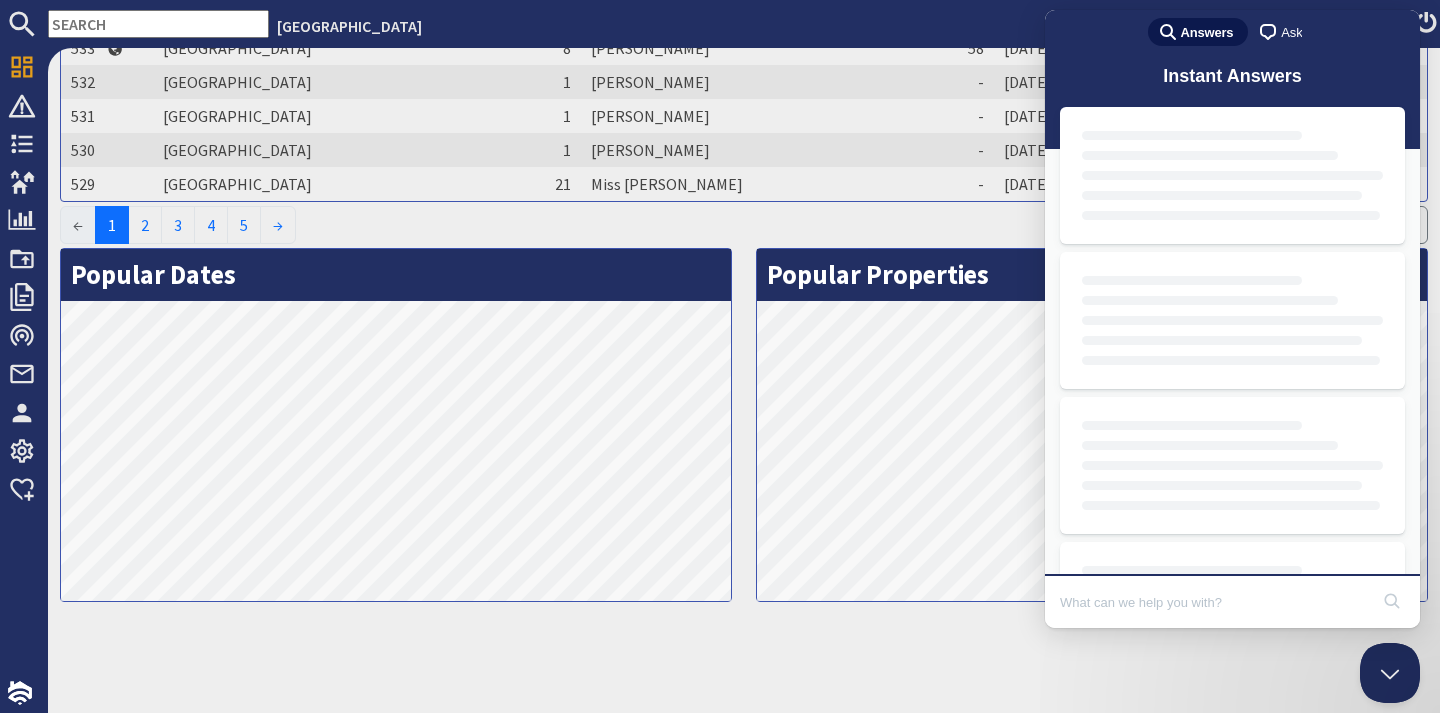 scroll, scrollTop: 0, scrollLeft: 0, axis: both 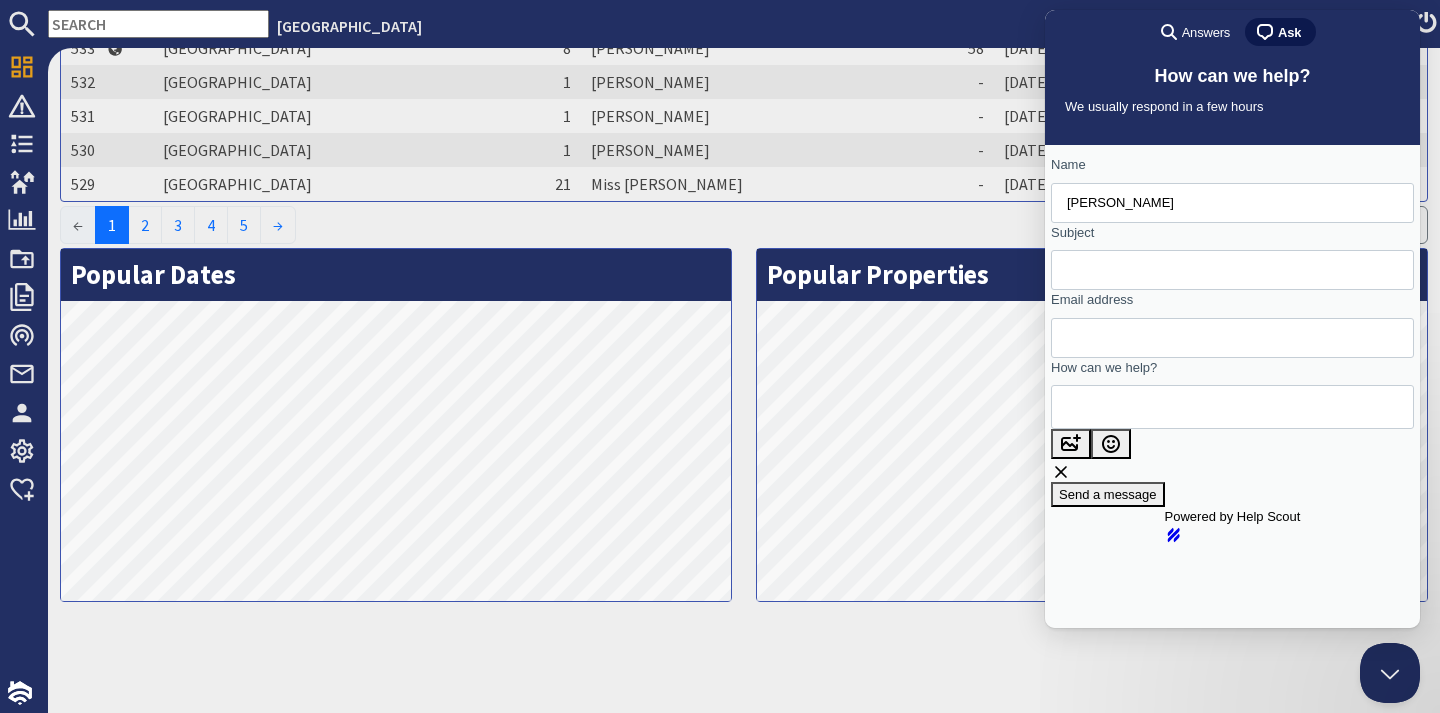 type on "Tori Harding" 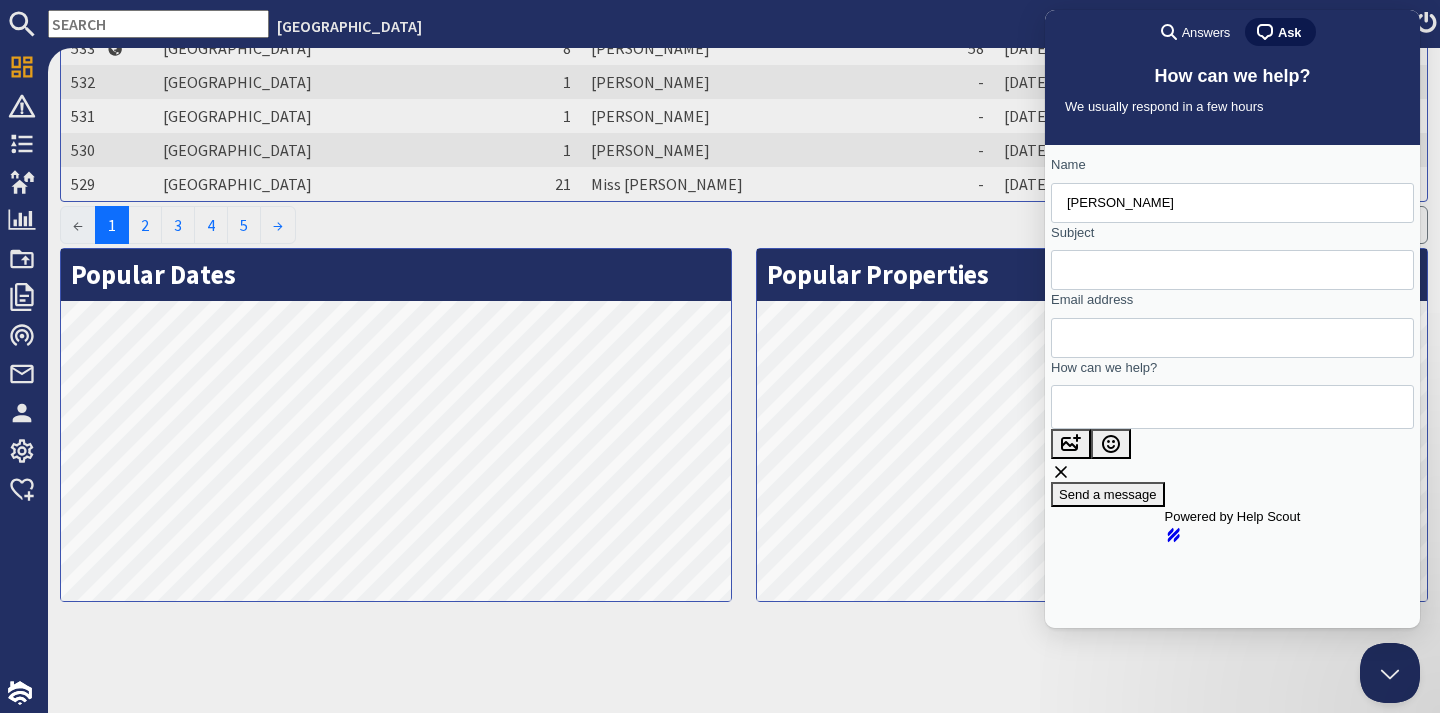 click on "Email address" at bounding box center [1232, 338] 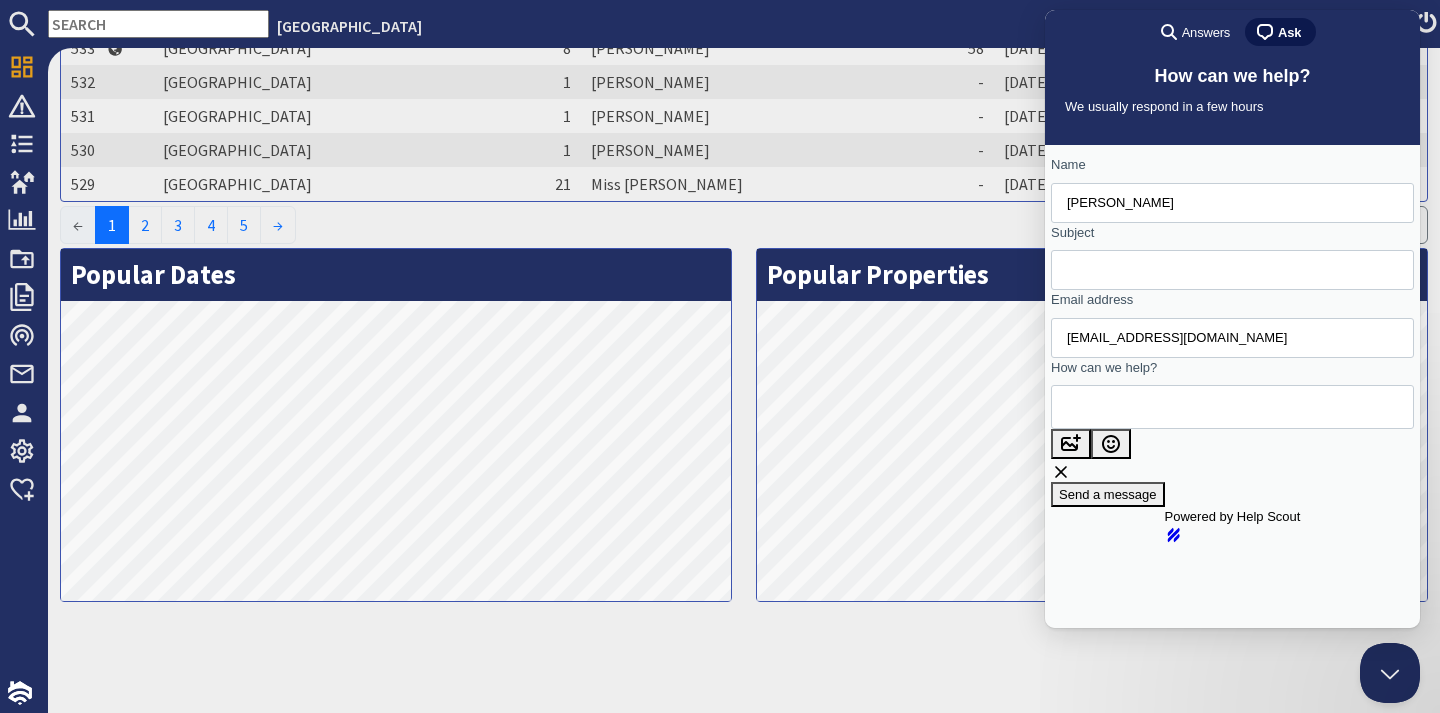 type on "victoria171072@gmail.com" 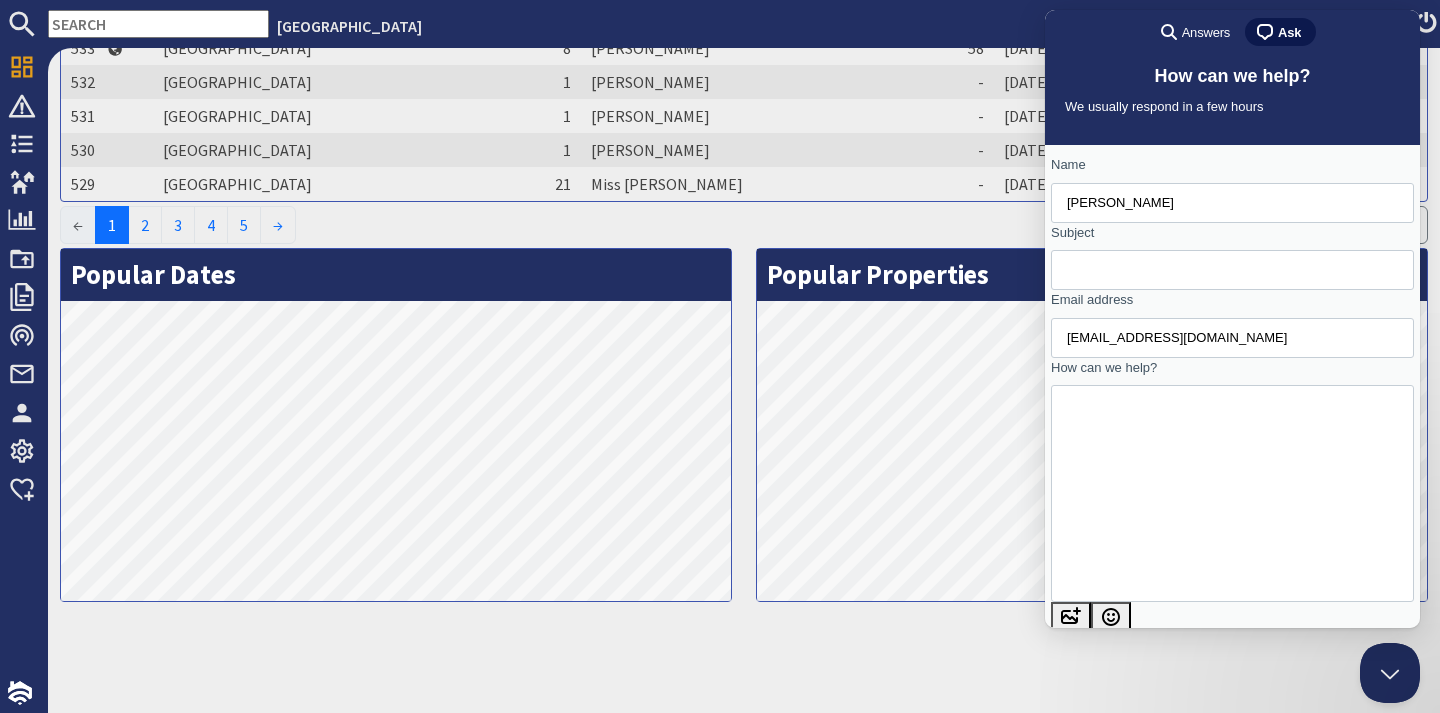 scroll, scrollTop: 44, scrollLeft: 0, axis: vertical 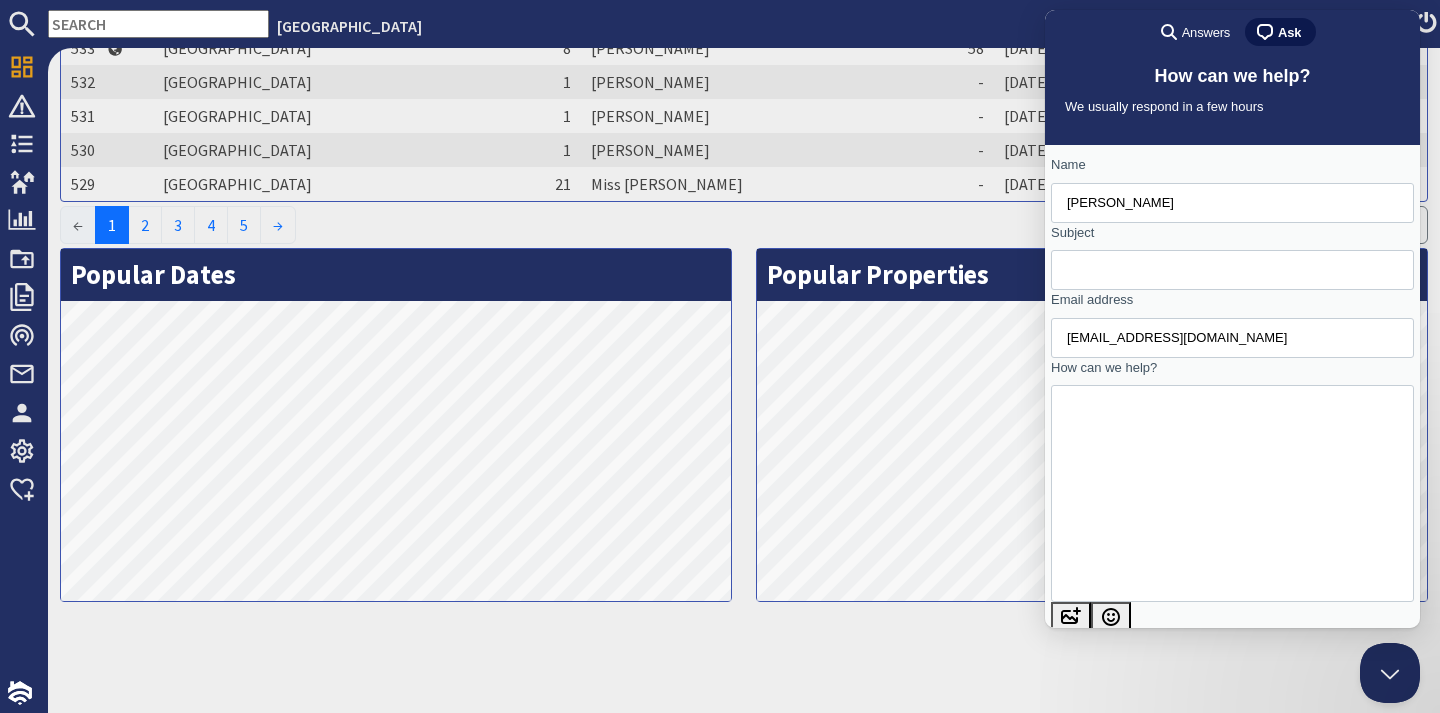 click on "Is there any way that we can add a 'Reviews' tab to waltoncastle.com.   We have previously uploaded a review under the 'Blog' section but we believe it would be more beneficial to have a designated Reviews Page where we can add all of our wonderful customer reviews.  Please can you let me know - if it is easier to speak on the phone pls call me on 07730031836.
Best wishes,  Tori (Walton Castle Marketing)" at bounding box center (1082, 493) 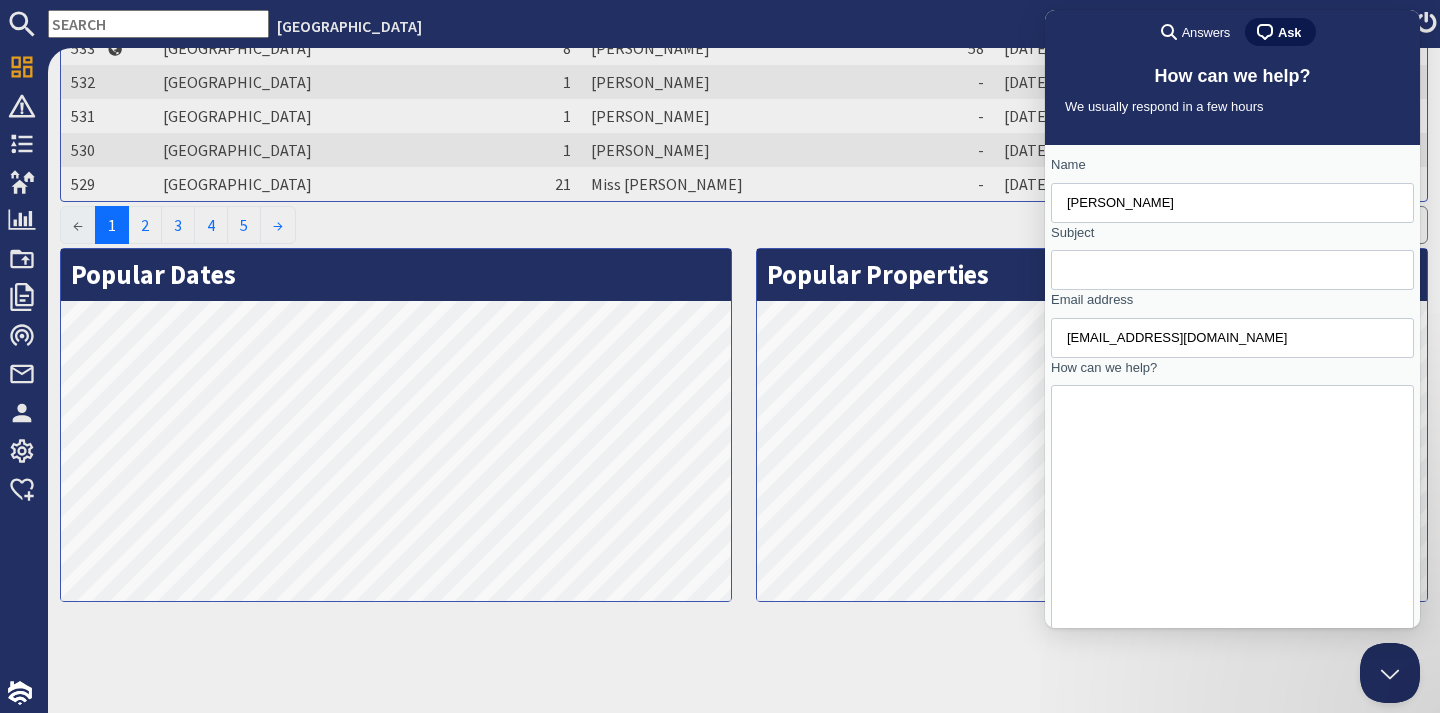 scroll, scrollTop: 52, scrollLeft: 0, axis: vertical 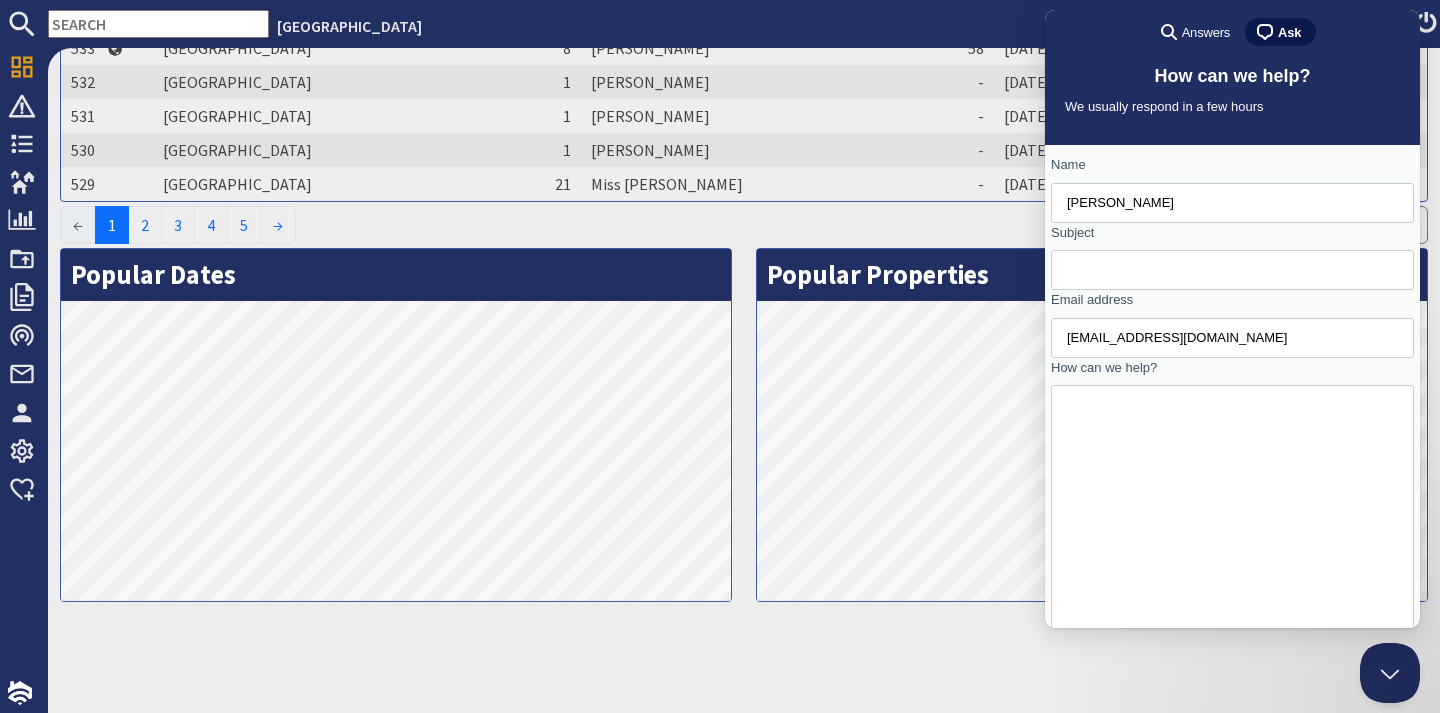 click on "Good Afternoon,
Is there any way that we can add a 'Reviews' tab to waltoncastle.com.   We have previously uploaded a review under the 'Blog' section but we believe it would be more beneficial to have a designated Reviews Page where we can add all of our wonderful customer reviews.  Please can you let me know - if it is easier to speak on the phone pls call me on 07730031836.
Best wishes,  Tori (Walton Castle Marketing)" at bounding box center [1082, 513] 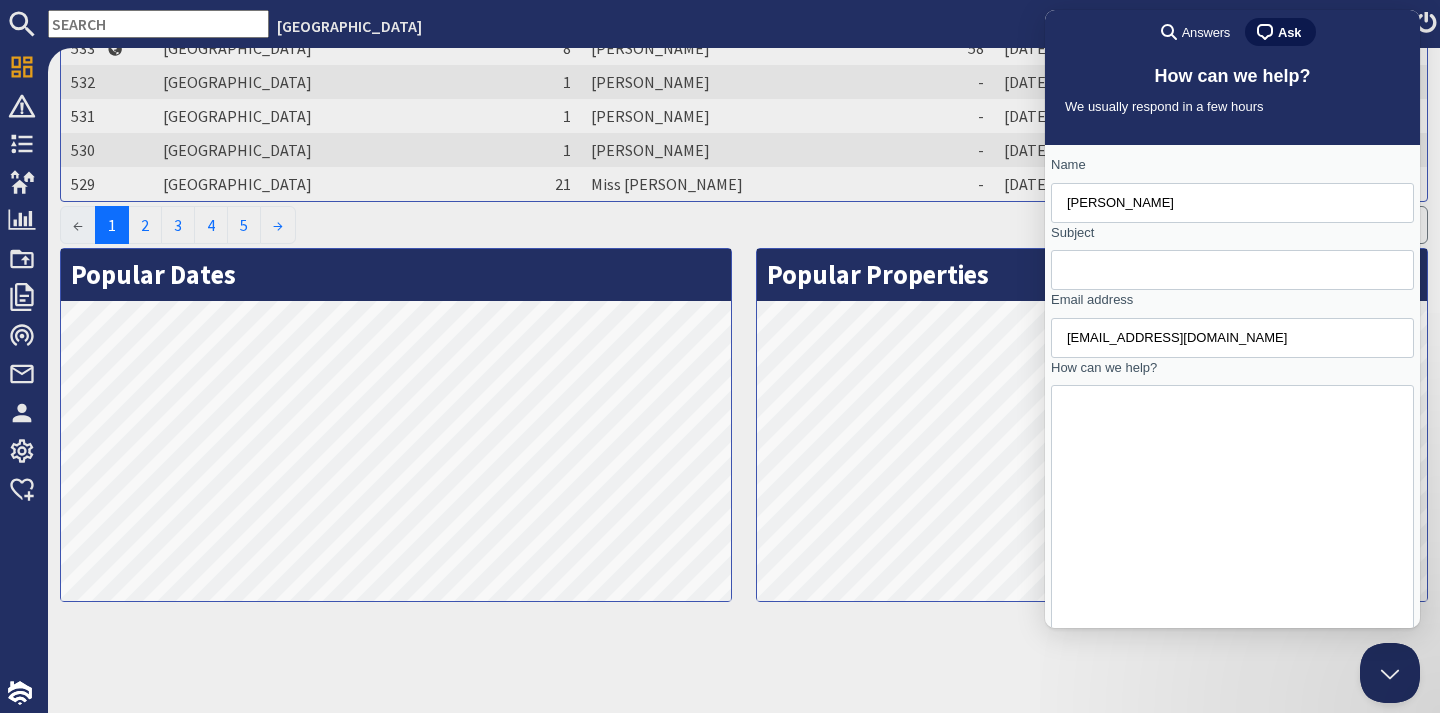 click on "Good Afternoon,
Is there any way that we can add a 'Reviews' tab to waltoncastle.com website.   We have previously uploaded a review under the 'Blog' section but we believe it would be more beneficial to have a designated Reviews Page where we can add all of our wonderful customer reviews.  Please can you let me know - if it is easier to speak on the phone pls call me on 07730031836.
Best wishes,  Tori (Walton Castle Marketing)" at bounding box center (1082, 513) 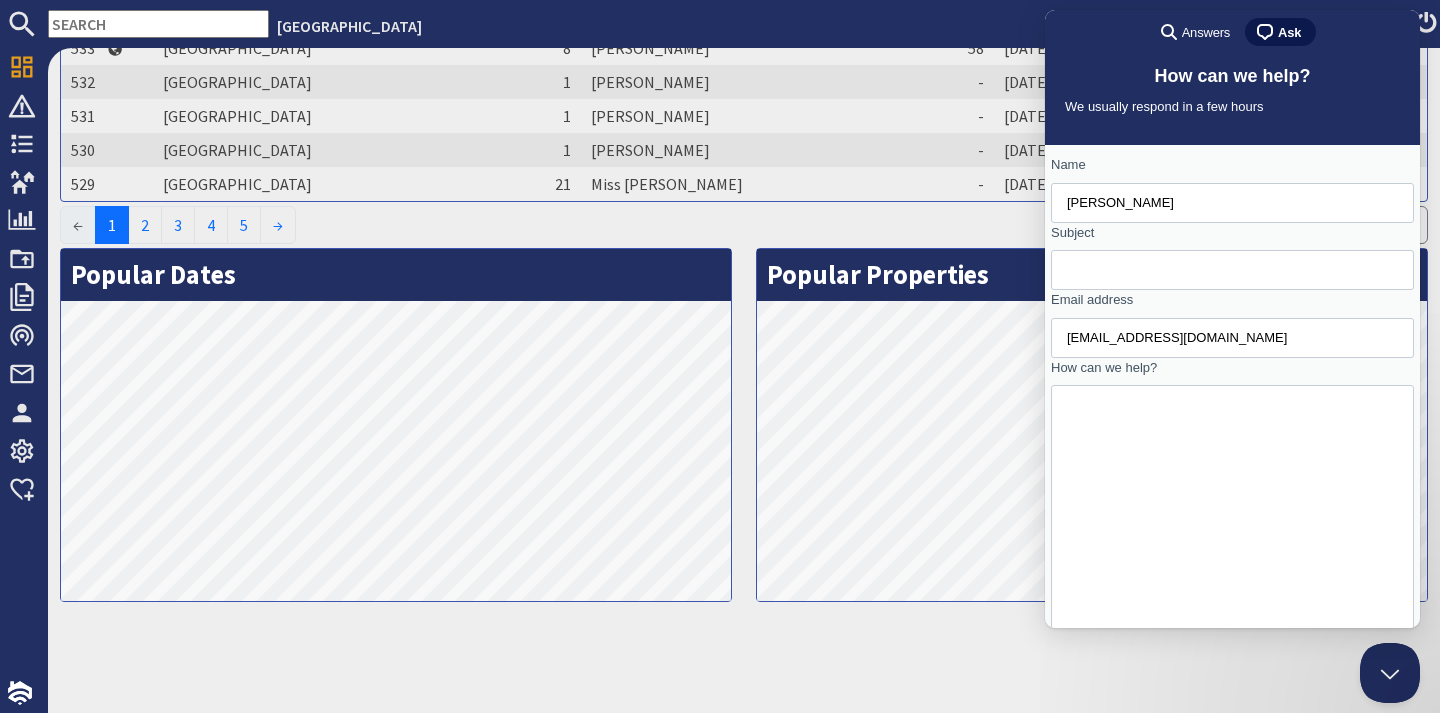 scroll, scrollTop: 9, scrollLeft: 0, axis: vertical 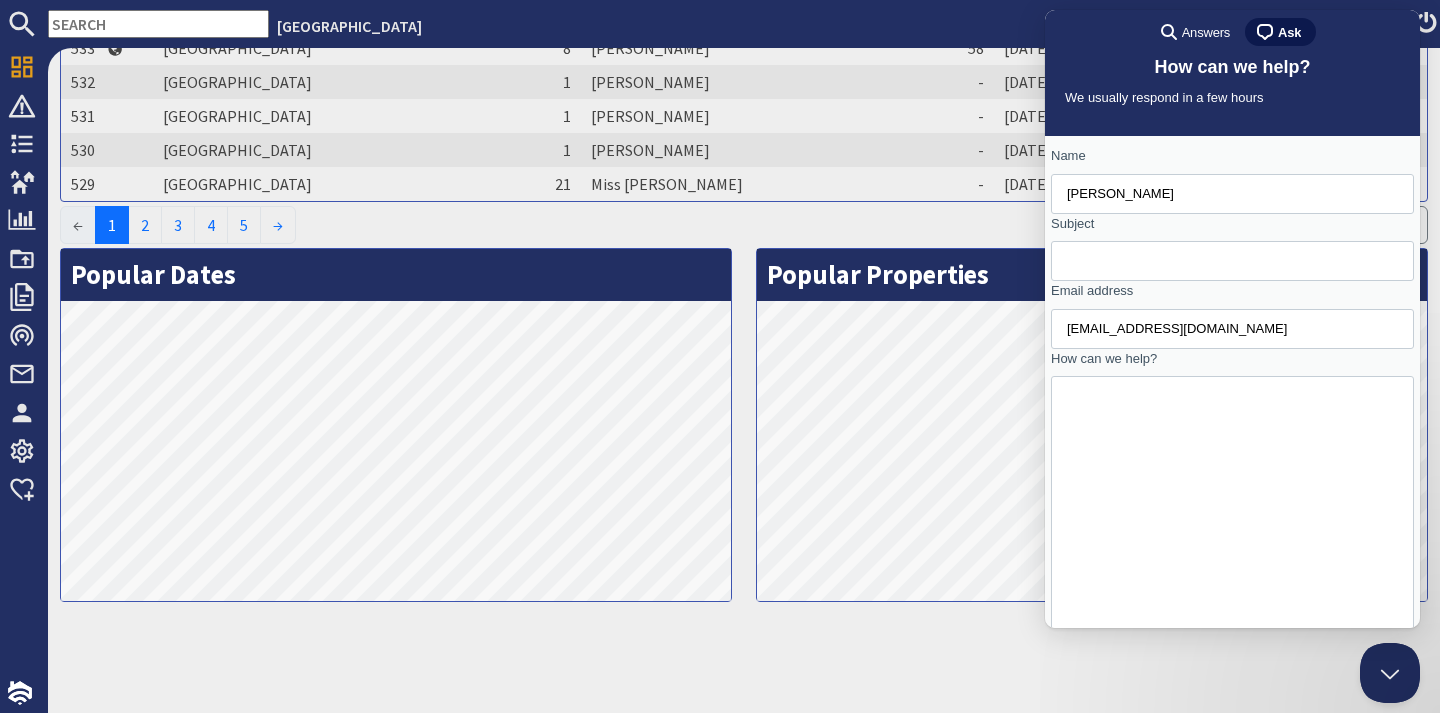 type on "Good Afternoon,
Is there any way that we can add a 'Reviews' tab to our waltoncastle.com website.   We have previously uploaded a previous review under the 'Blog' section but we believe it would be more beneficial to have a designated Reviews Page where we can add all of our wonderful customer reviews.  Please can you let me know - if it is easier to speak on the phone pls call me on 07730031836.
Best wishes,  Tori (Walton Castle Marketing)" 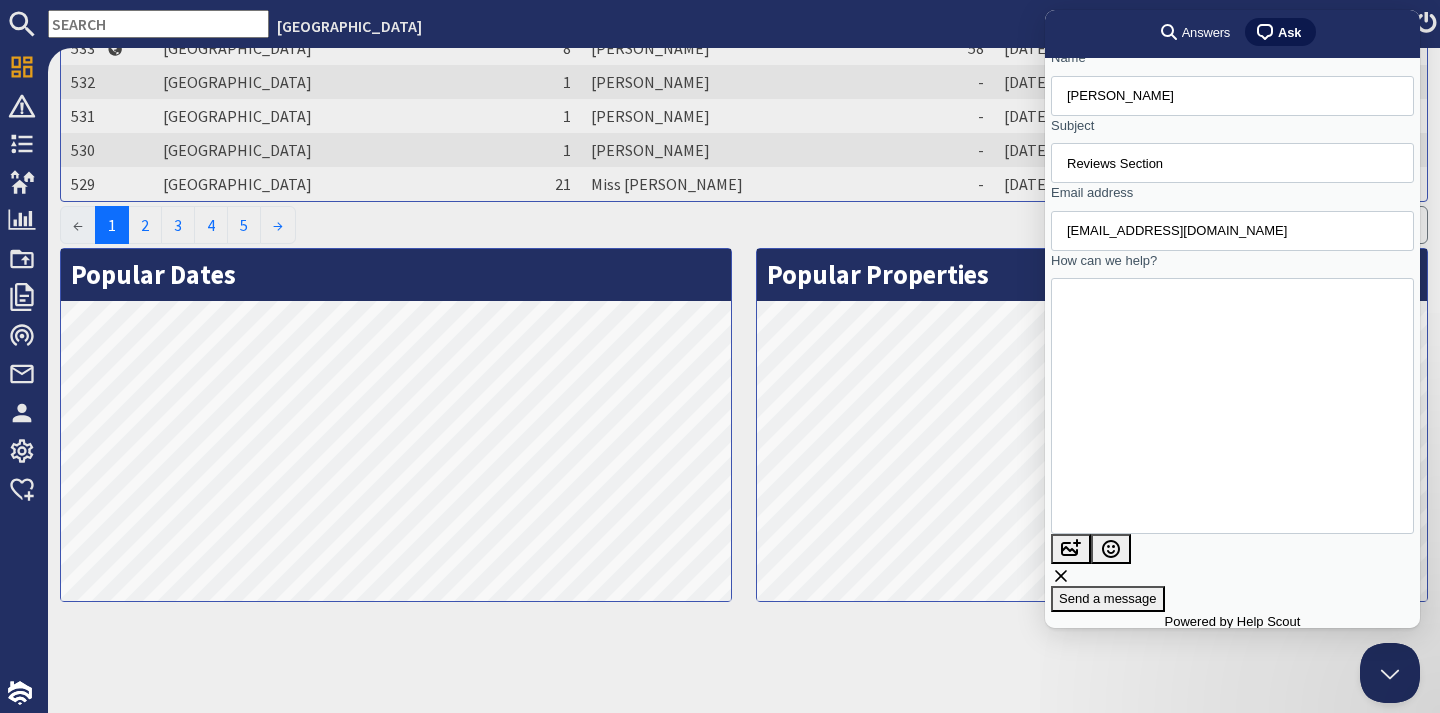scroll, scrollTop: 109, scrollLeft: 0, axis: vertical 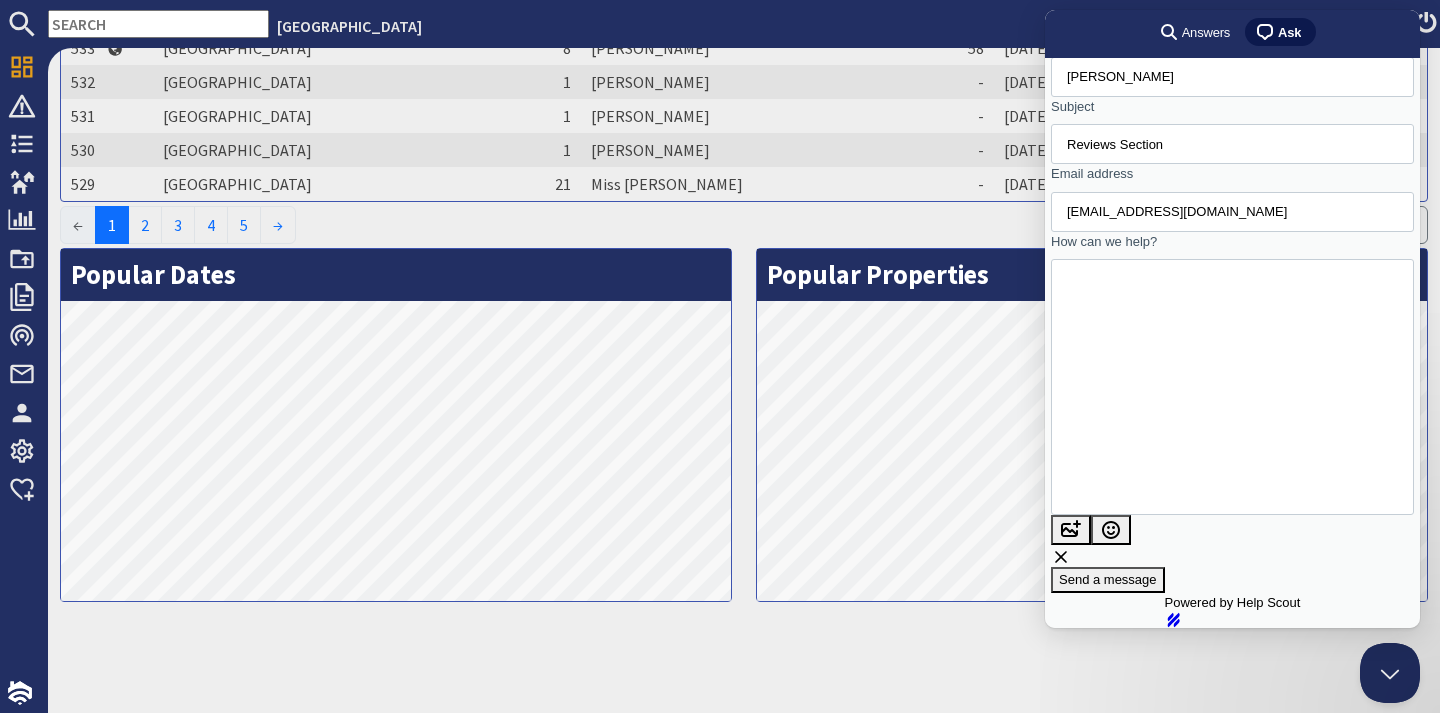 type on "Reviews Section" 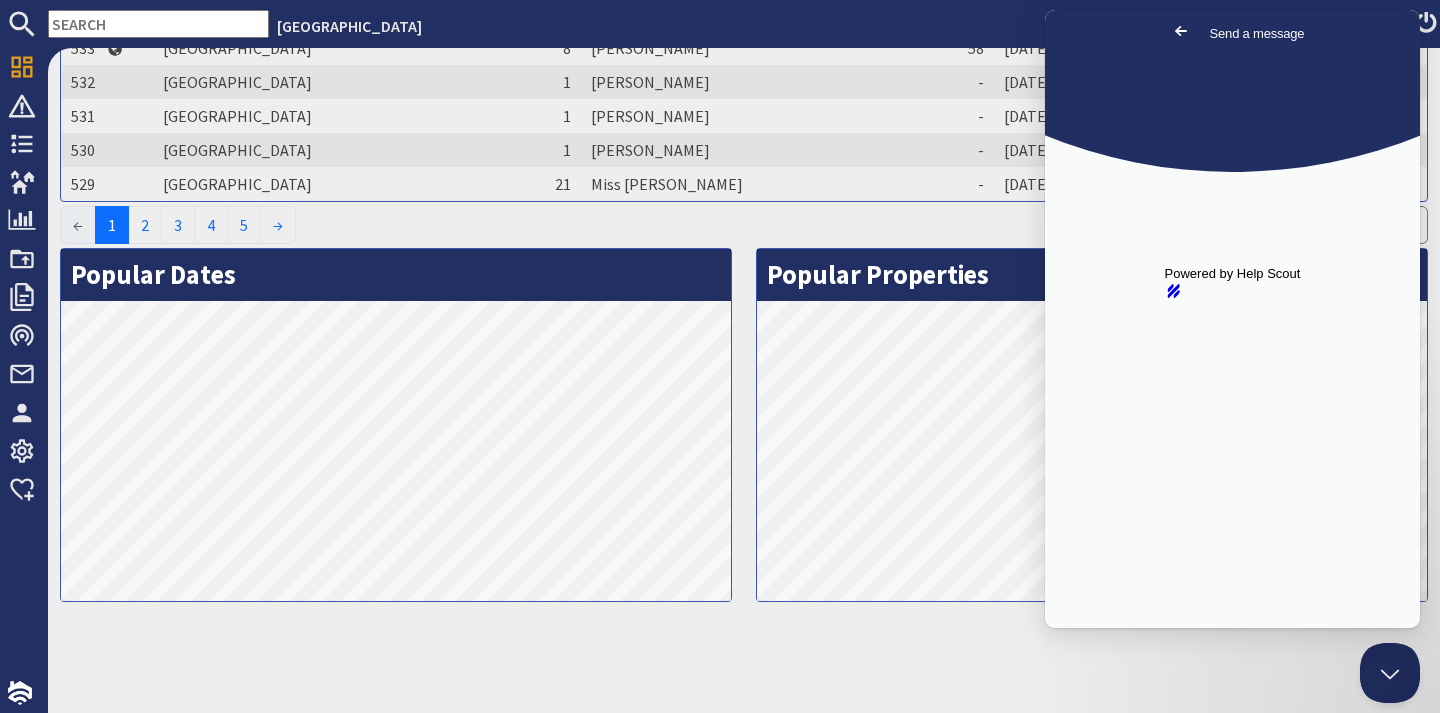 scroll, scrollTop: 0, scrollLeft: 0, axis: both 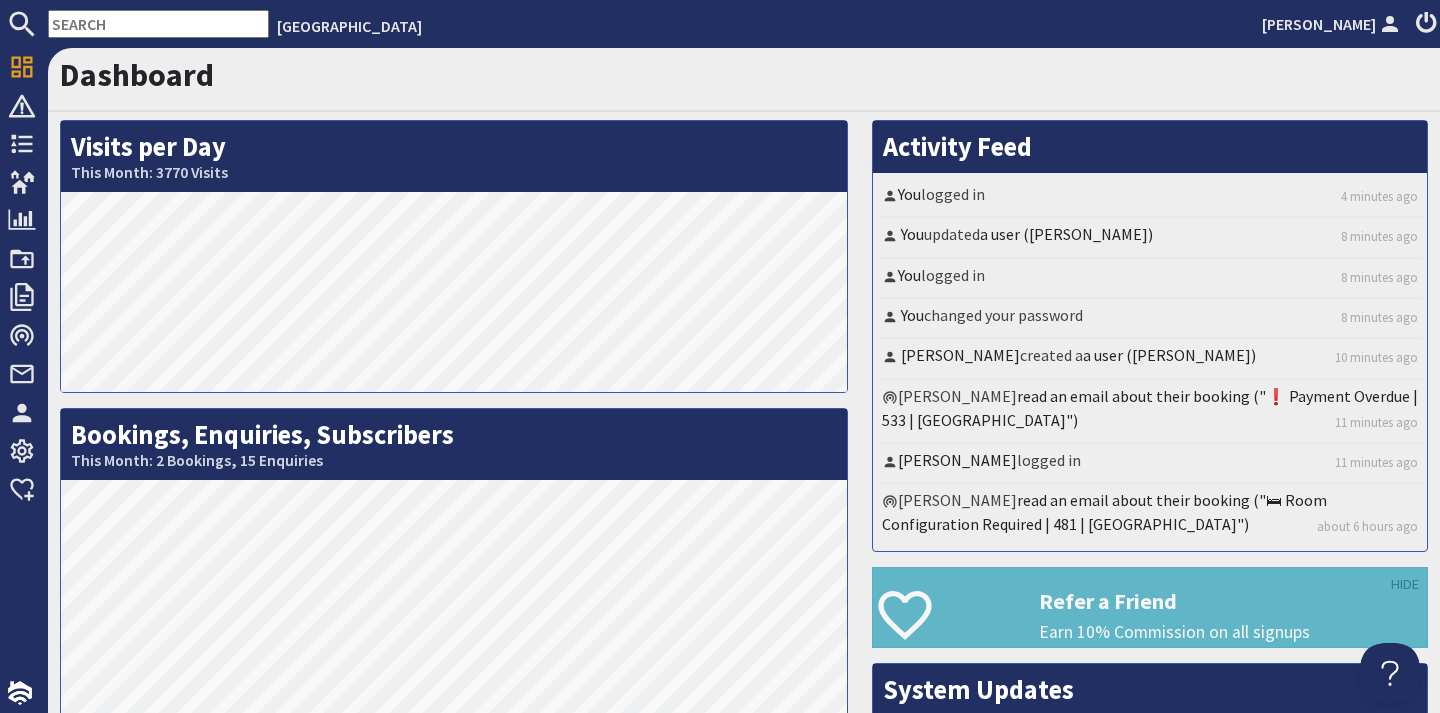click 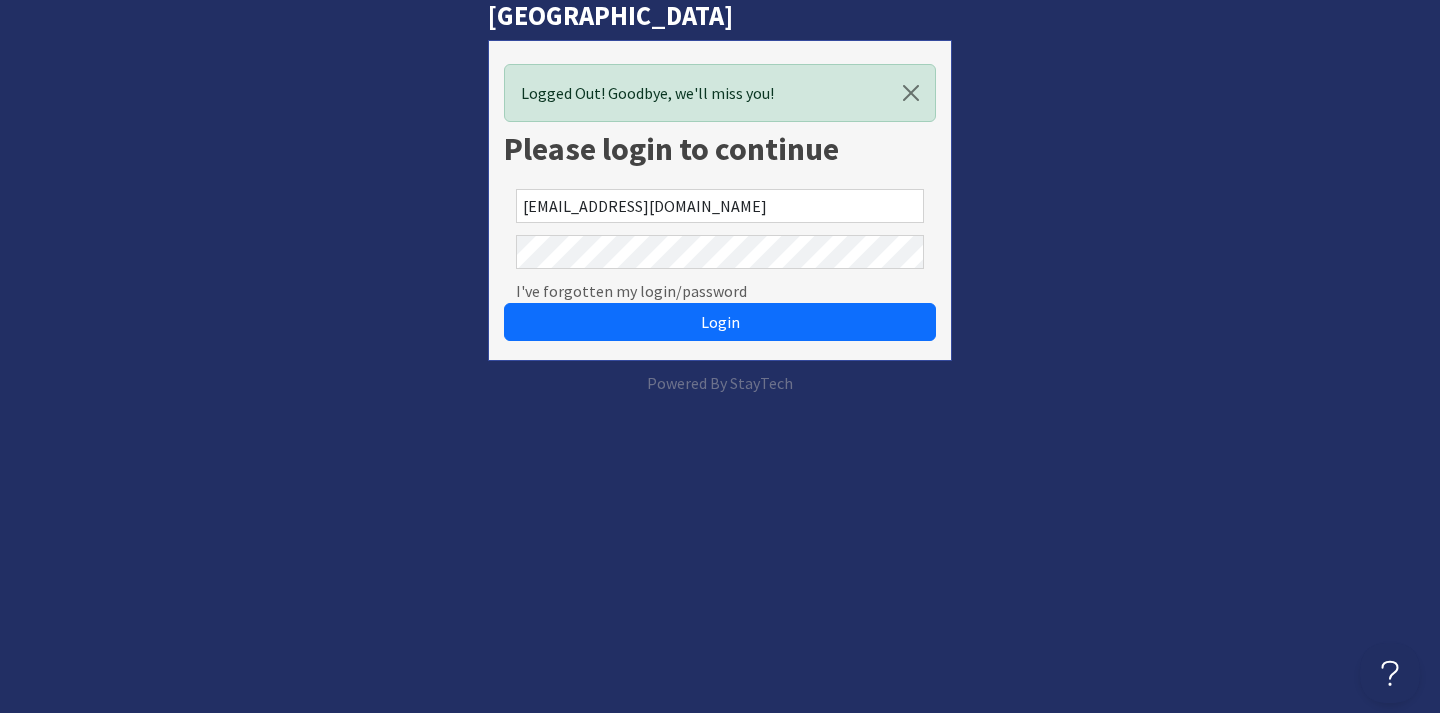 scroll, scrollTop: 0, scrollLeft: 0, axis: both 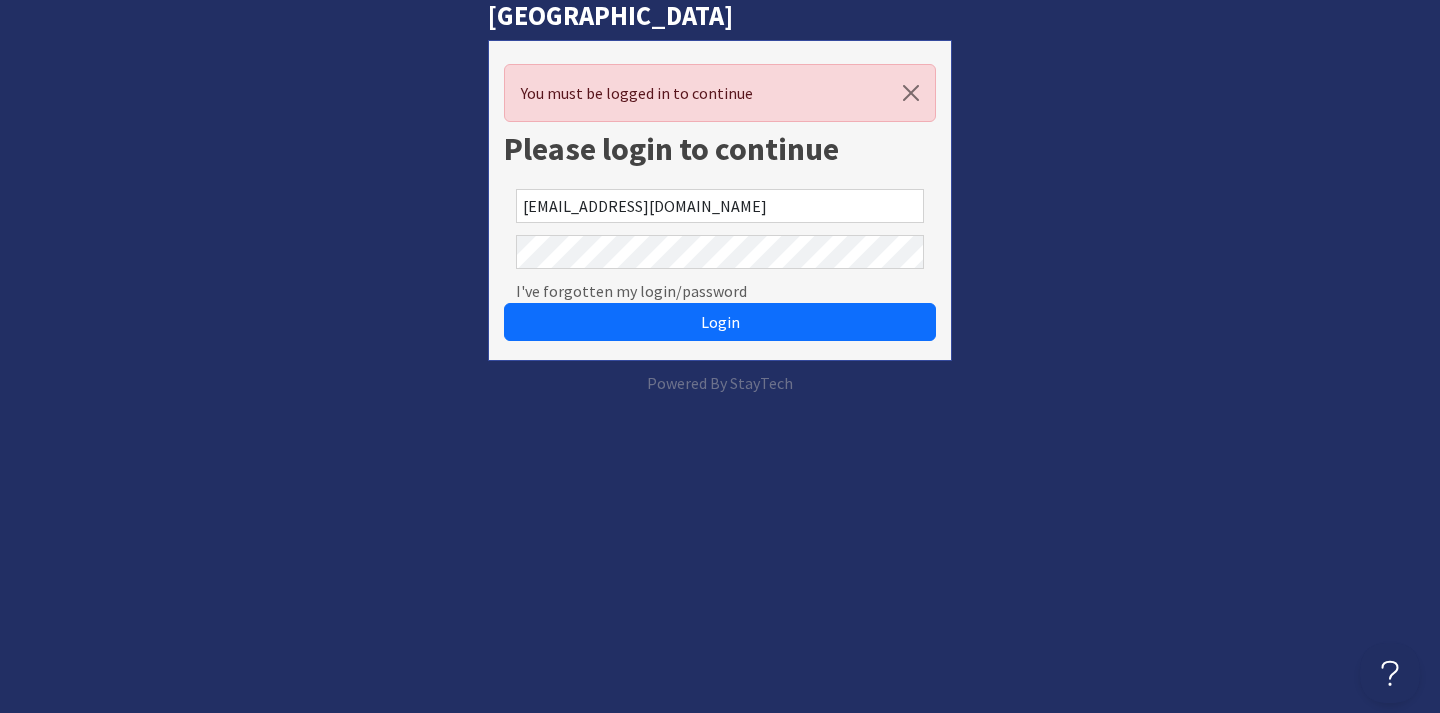 paste on "TufSXecISCf" 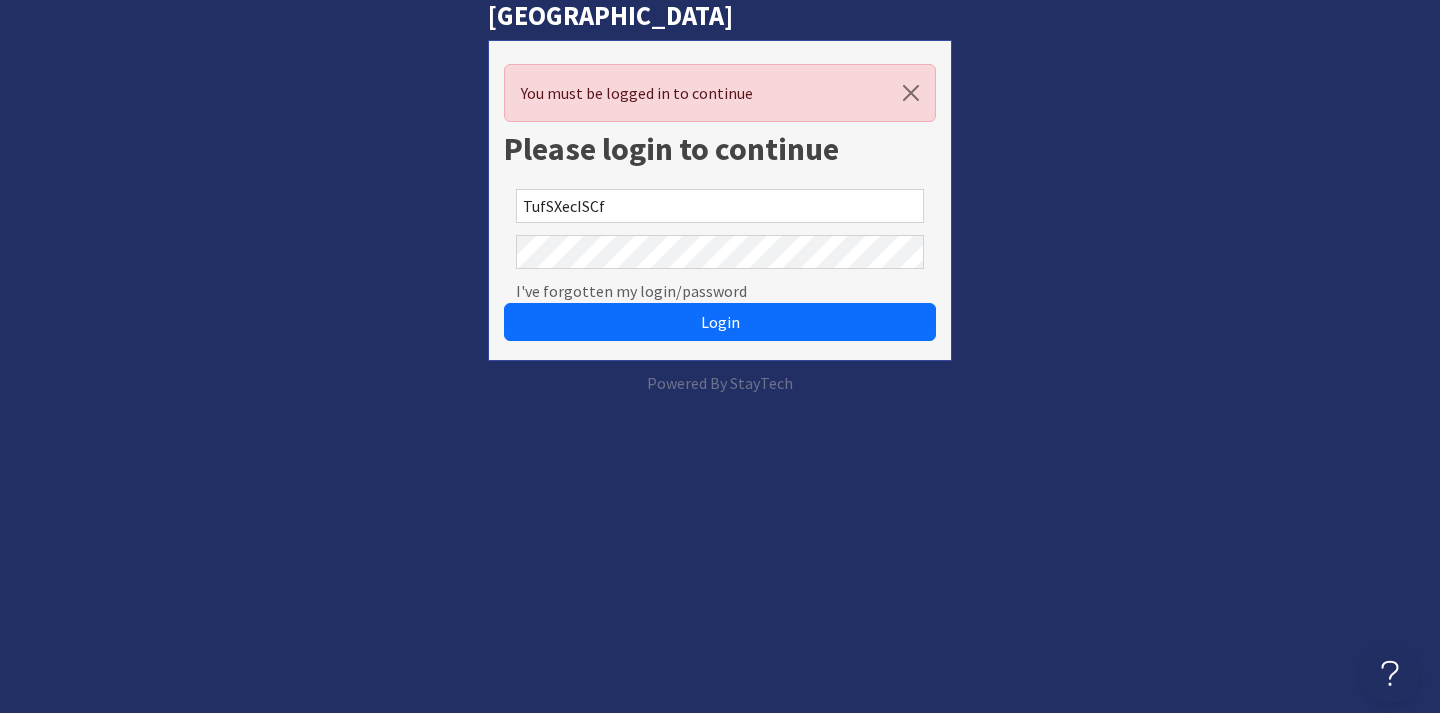drag, startPoint x: 628, startPoint y: 204, endPoint x: 268, endPoint y: 180, distance: 360.7991 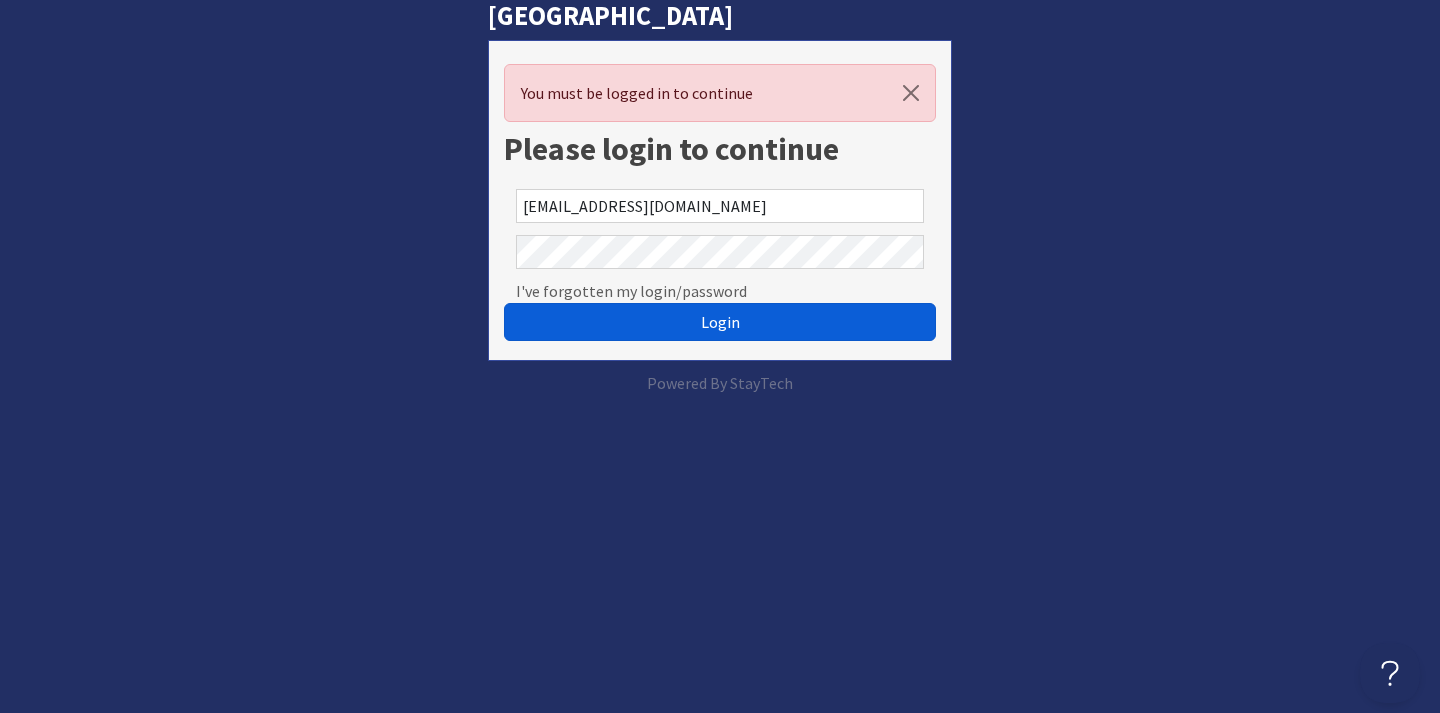 type on "[EMAIL_ADDRESS][DOMAIN_NAME]" 